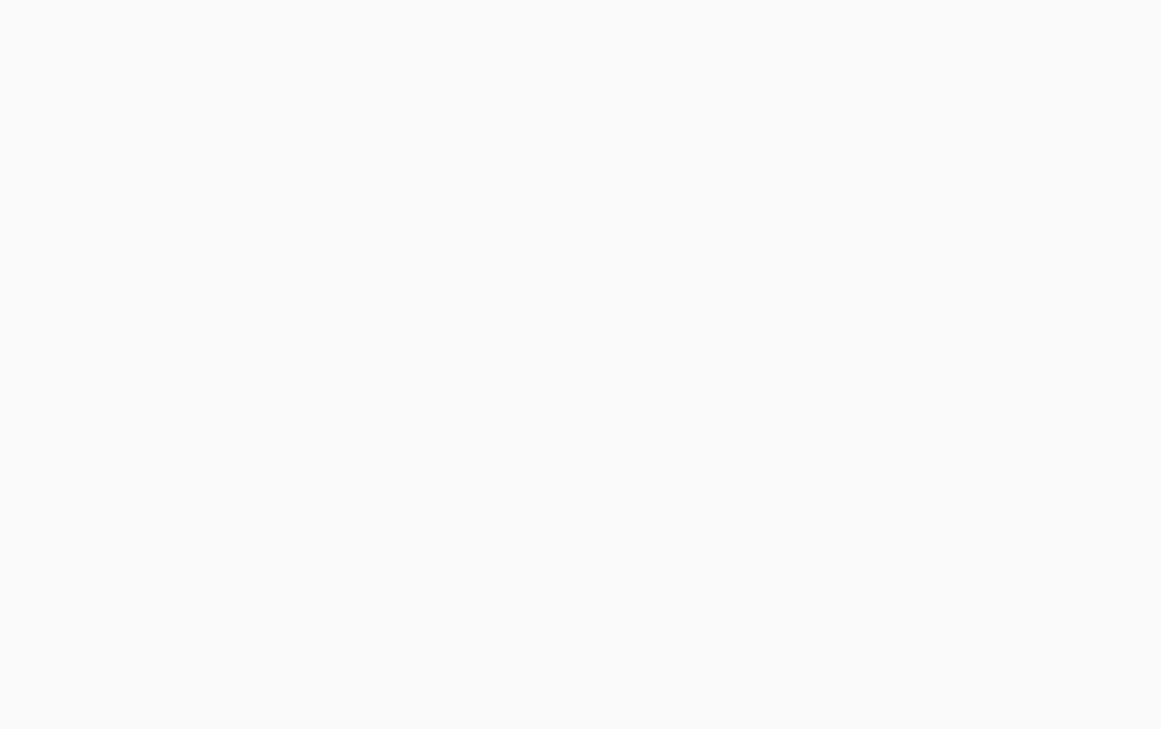 scroll, scrollTop: 0, scrollLeft: 0, axis: both 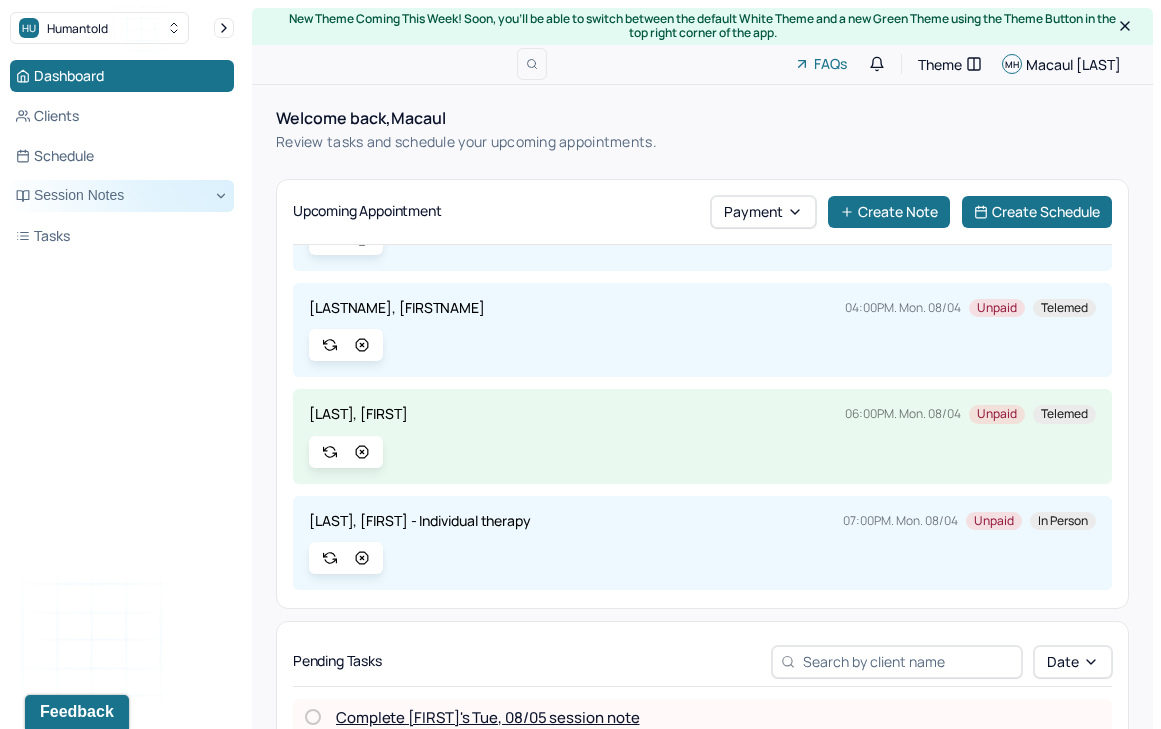 click on "Session Notes" at bounding box center [122, 196] 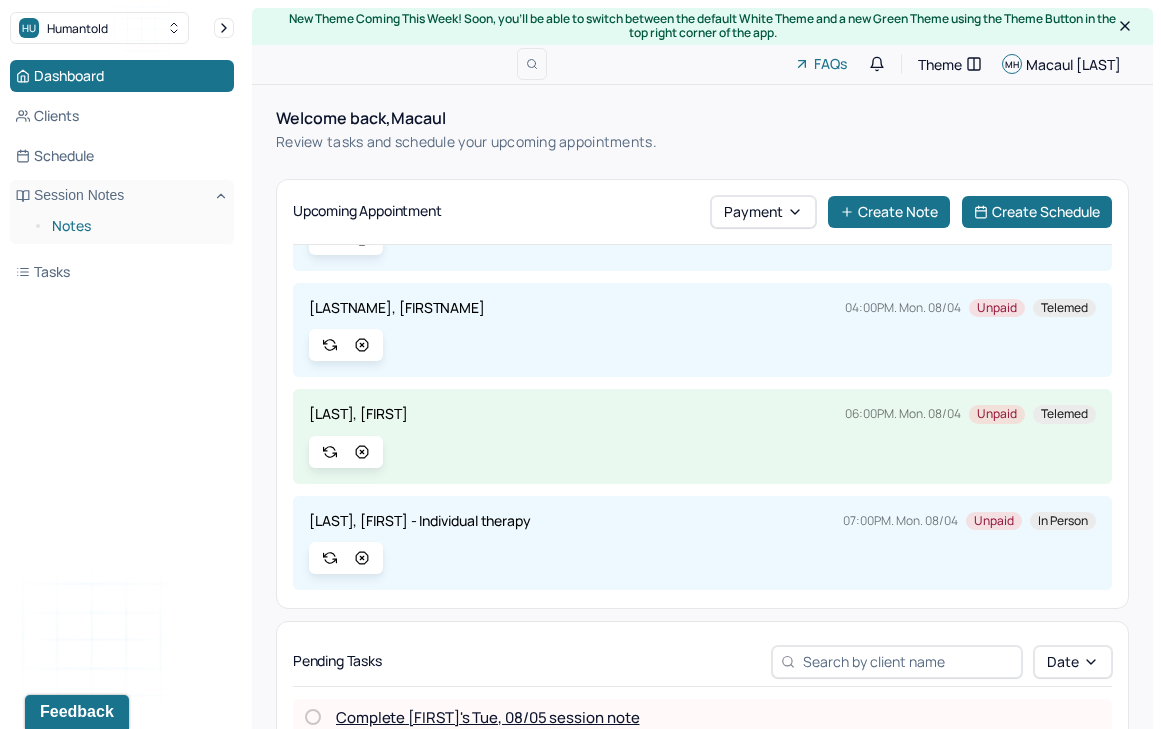 click on "Notes" at bounding box center (135, 226) 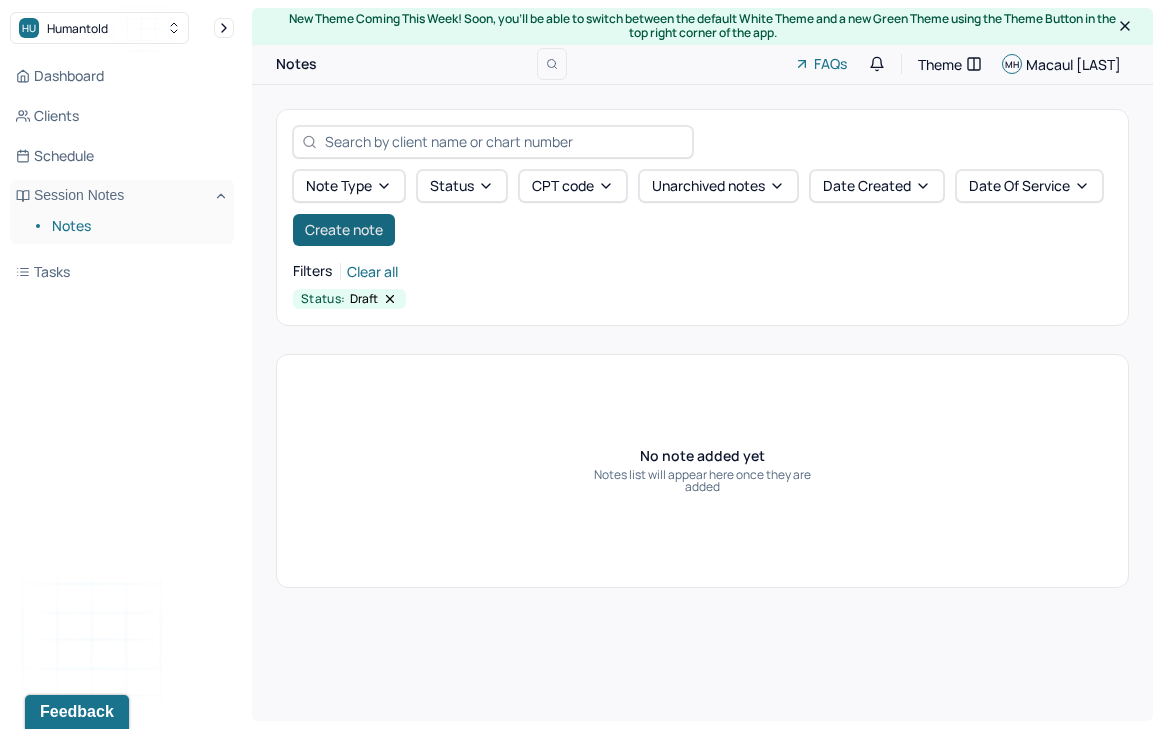 click on "Create note" at bounding box center [344, 230] 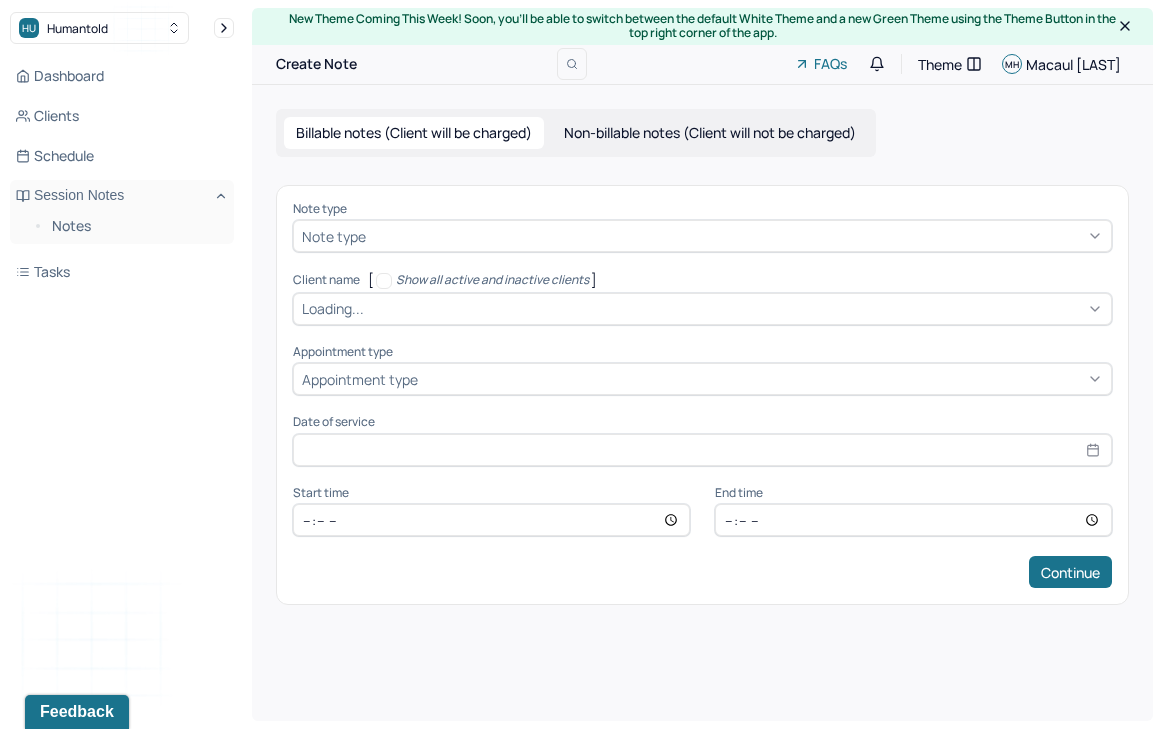 click on "Note type" at bounding box center [334, 236] 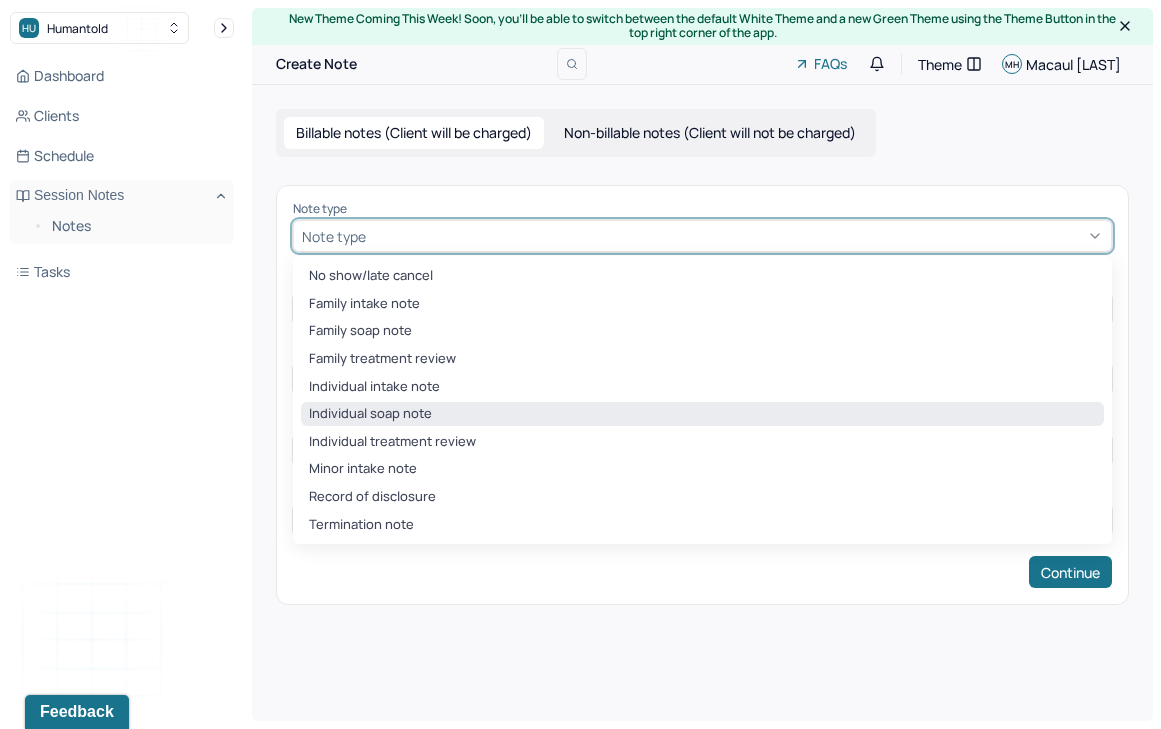 click on "Individual soap note" at bounding box center [702, 414] 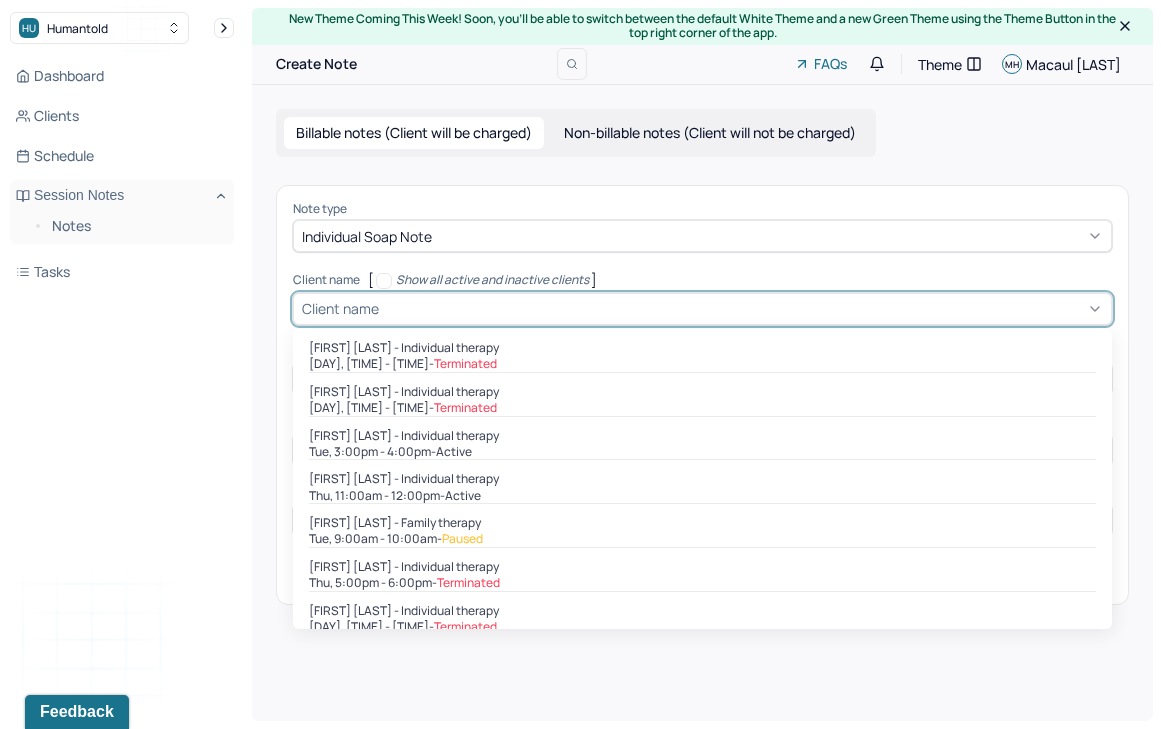 click on "Client name" at bounding box center (340, 308) 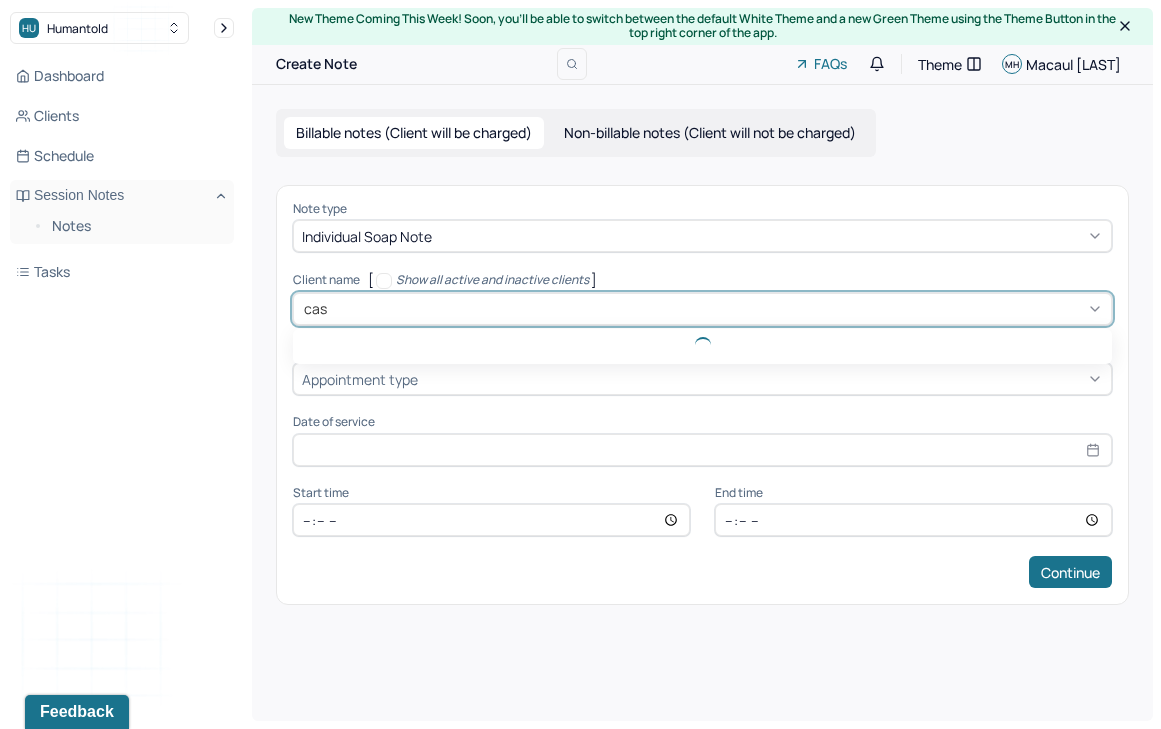 type on "cass" 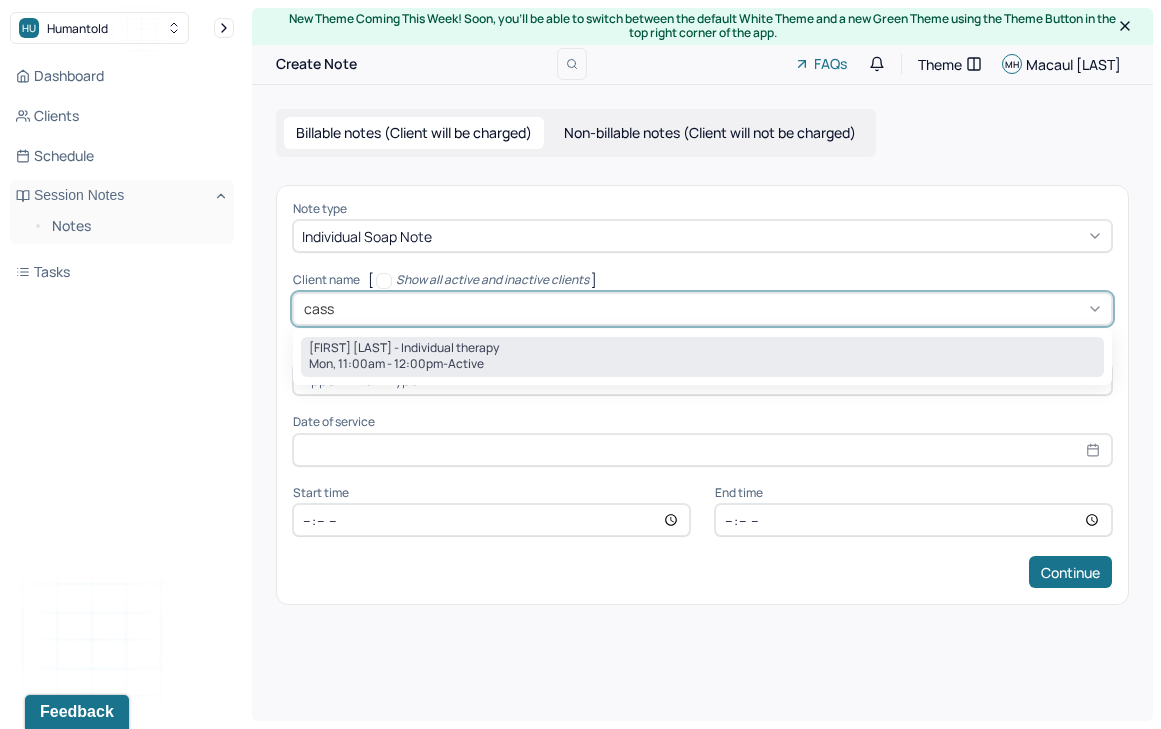 click on "Mon, 11:00am - 12:00pm  -  active" at bounding box center [702, 364] 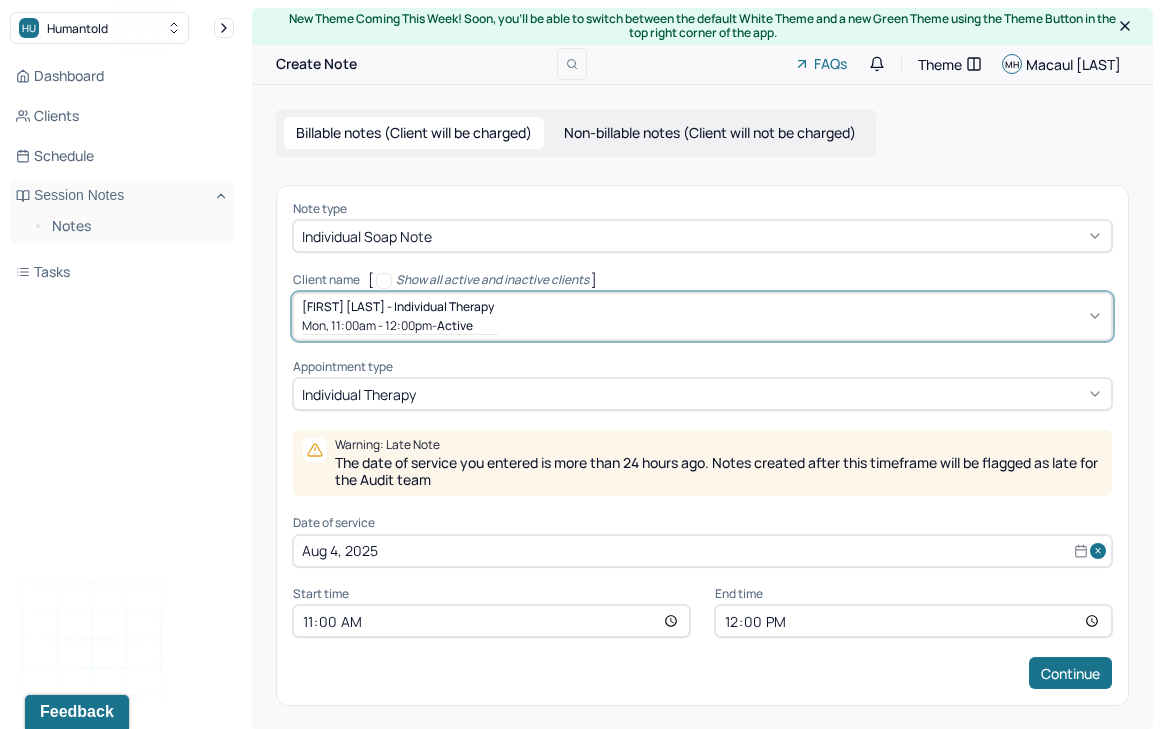 click on "Aug 4, 2025" at bounding box center [702, 551] 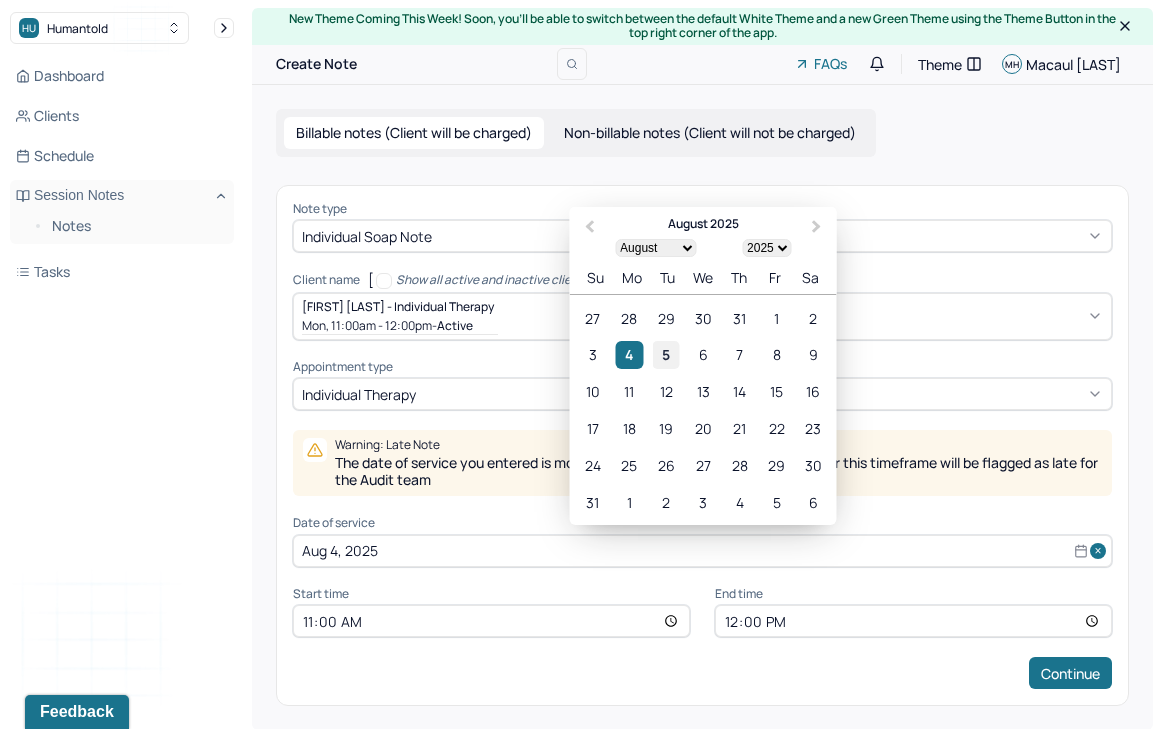 click on "5" at bounding box center (666, 354) 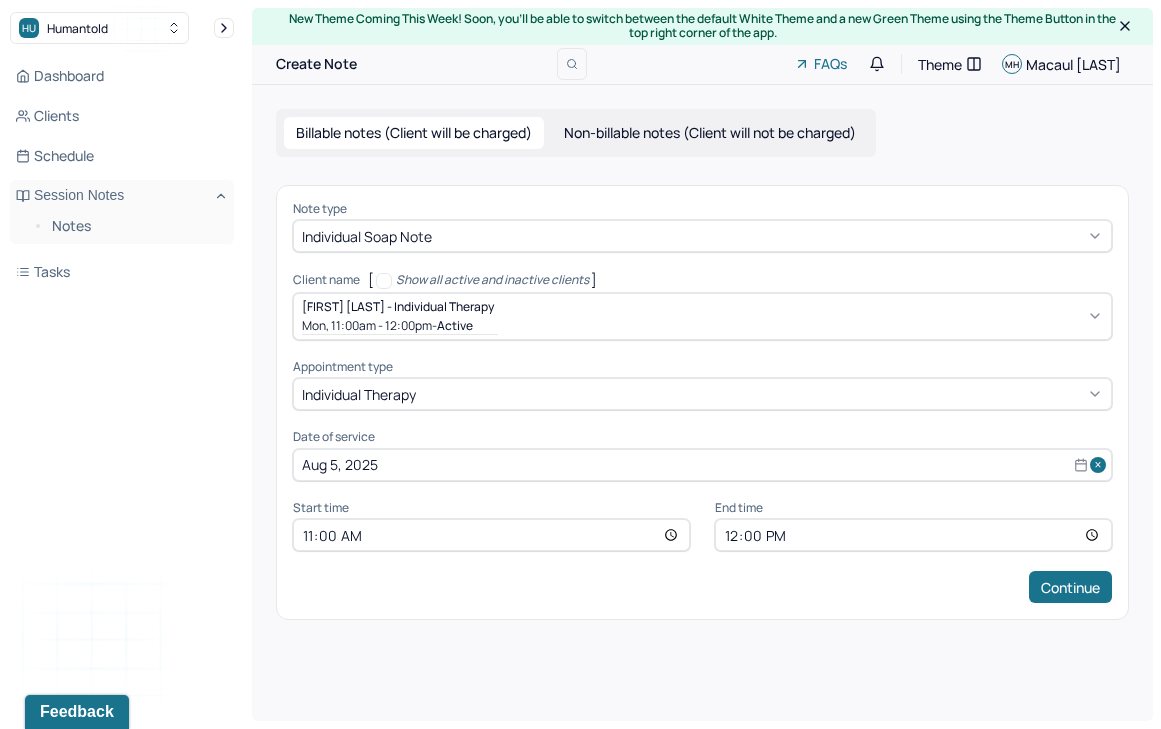 click on "11:00" at bounding box center (491, 535) 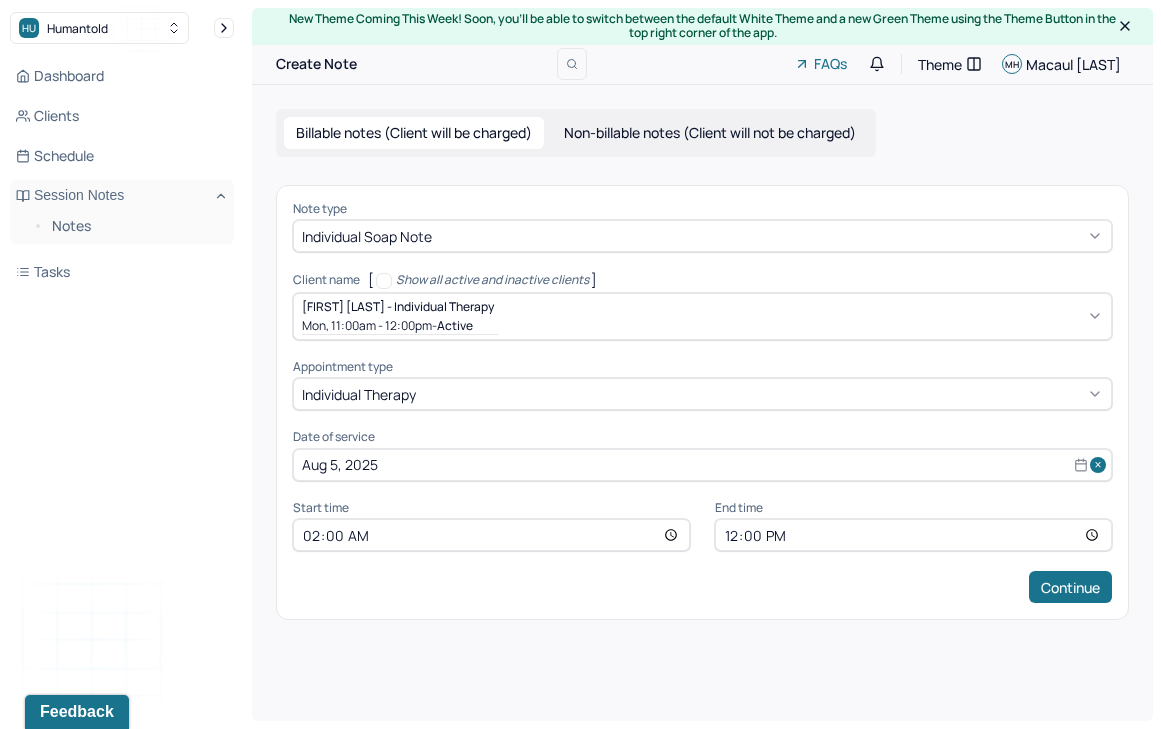 click on "02:00" at bounding box center [491, 535] 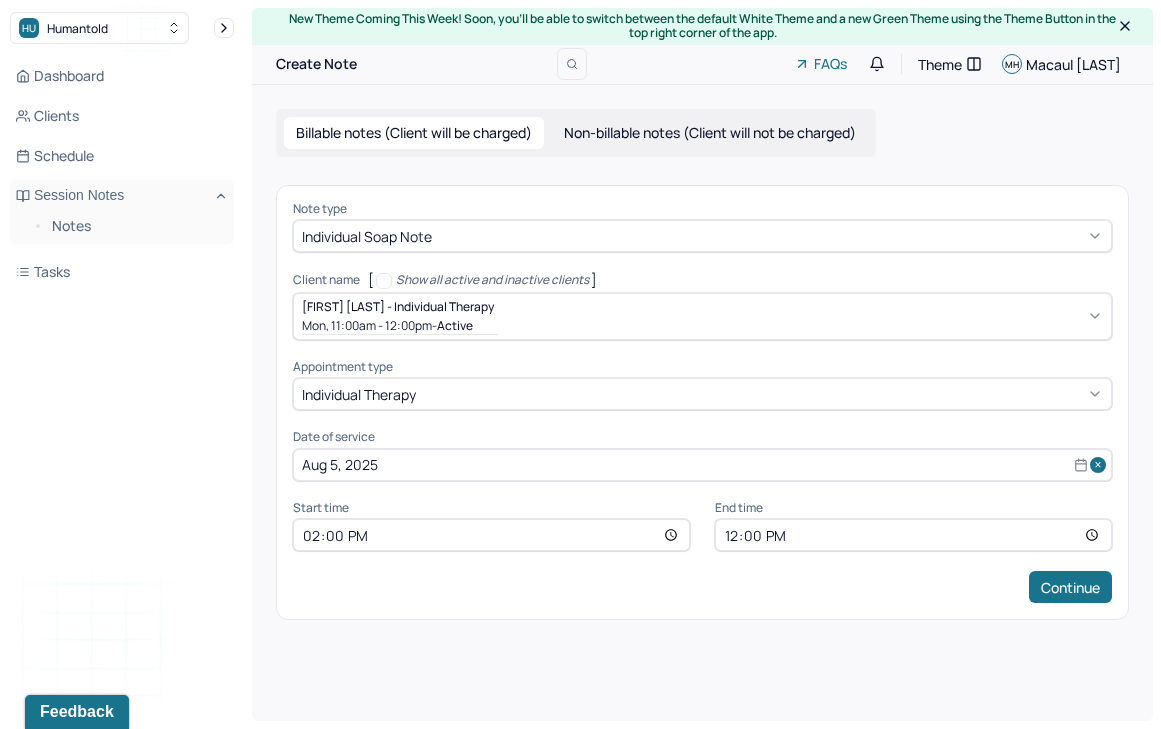type on "14:00" 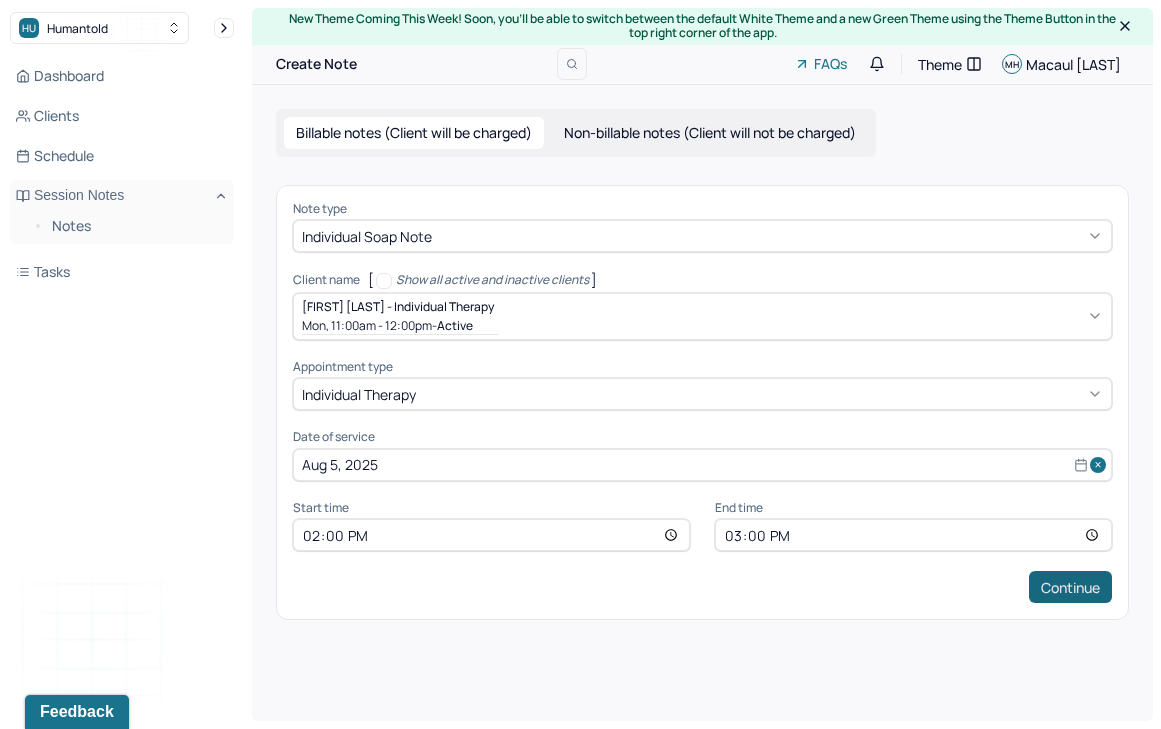type on "15:00" 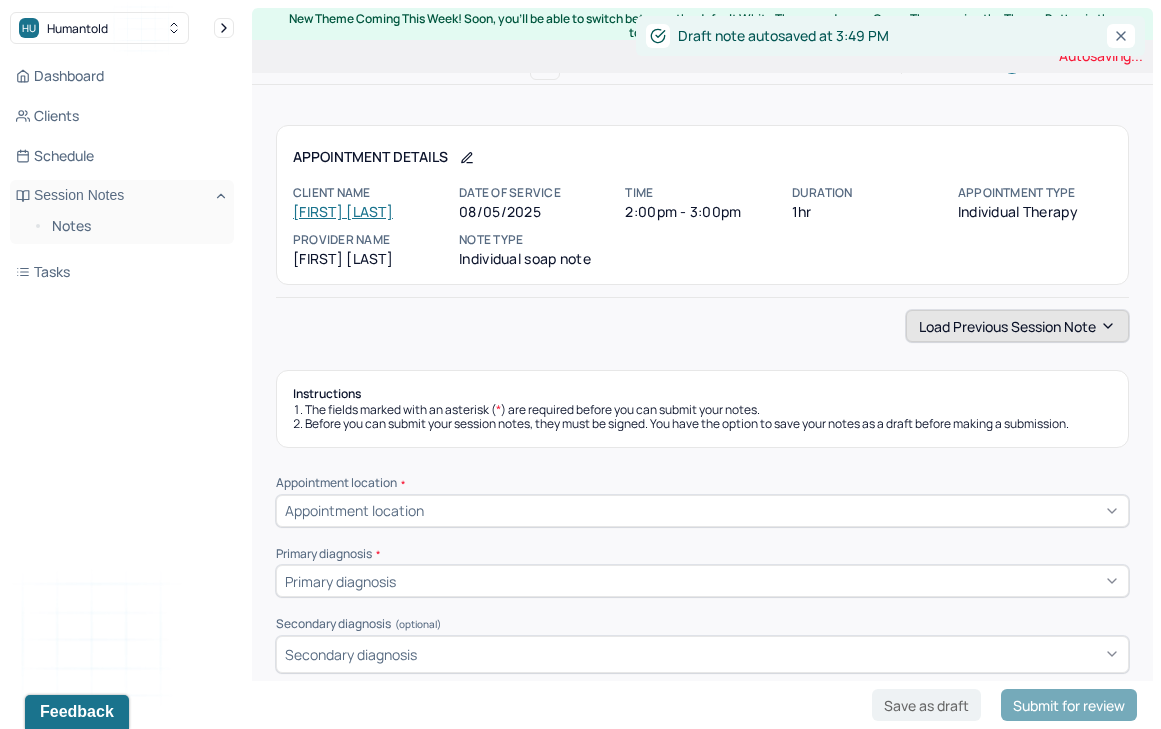 click on "Load previous session note" at bounding box center (1017, 326) 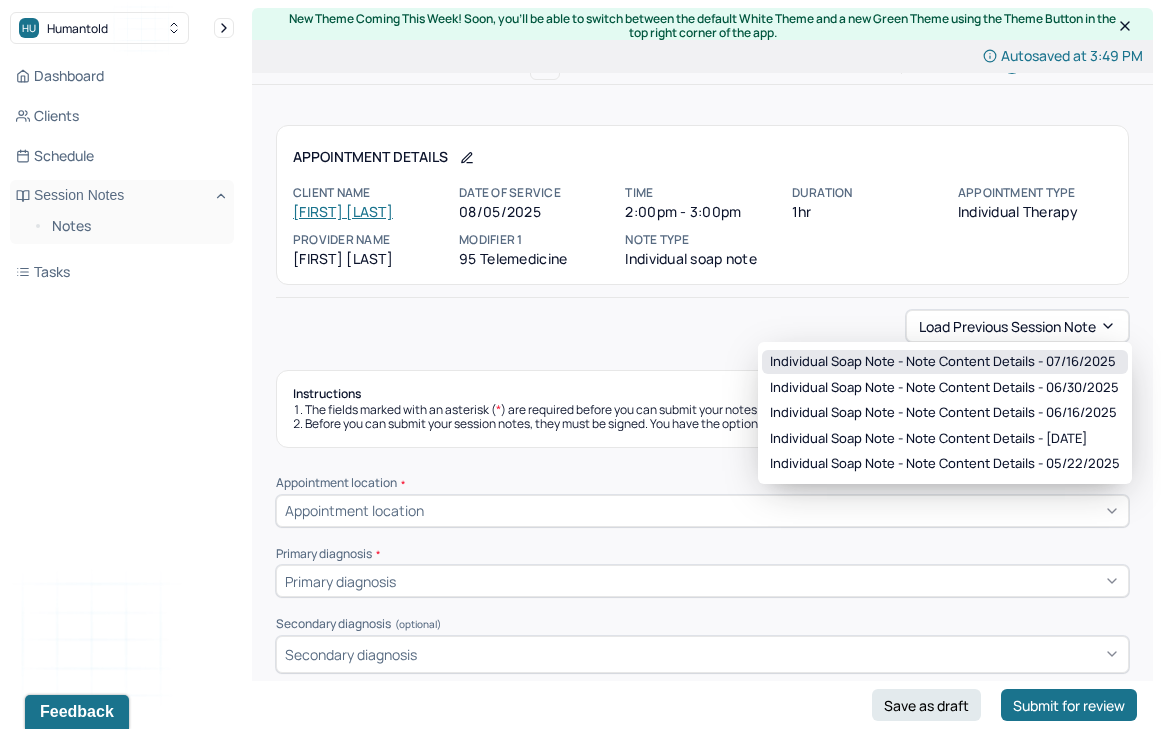 click on "Individual soap note   - Note content Details -   07/16/2025" at bounding box center (943, 362) 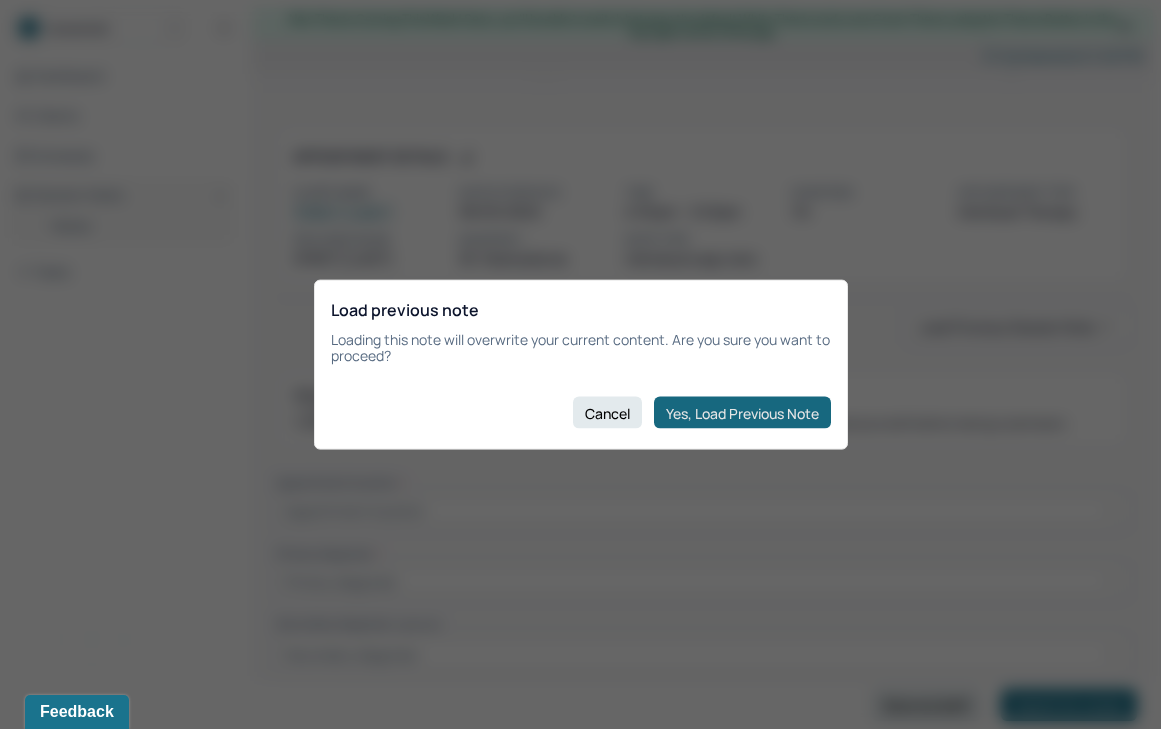 click on "Yes, Load Previous Note" at bounding box center (742, 413) 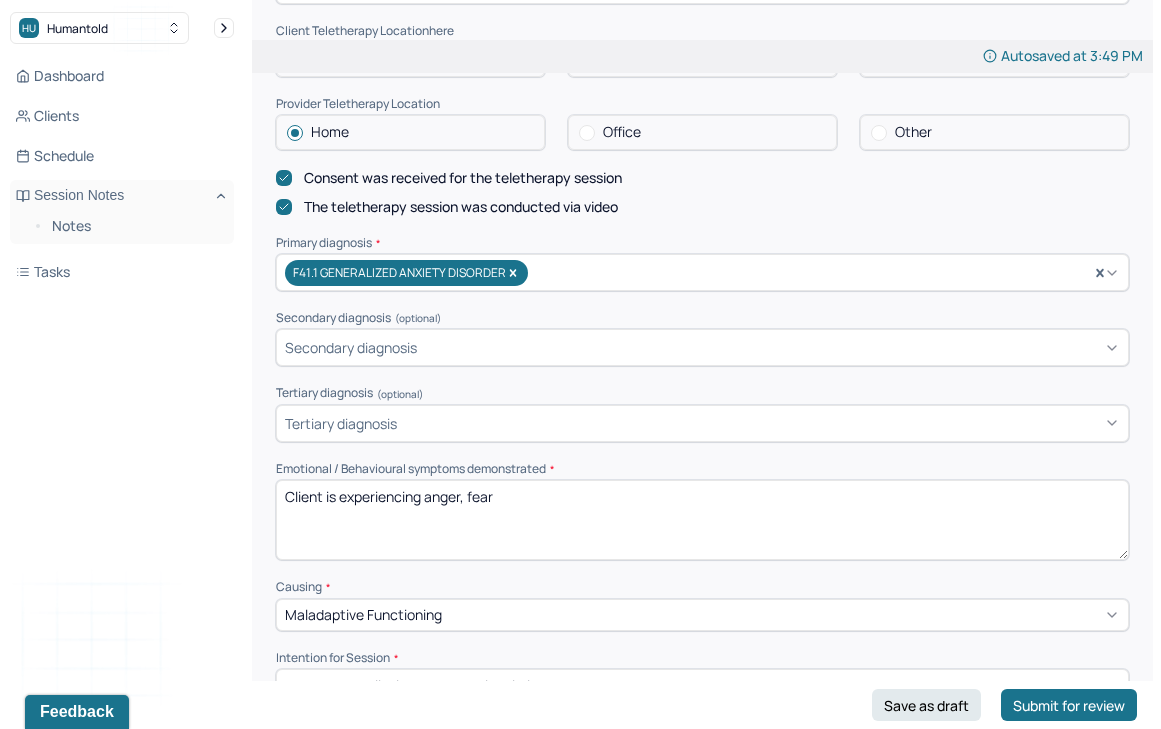 scroll, scrollTop: 524, scrollLeft: 0, axis: vertical 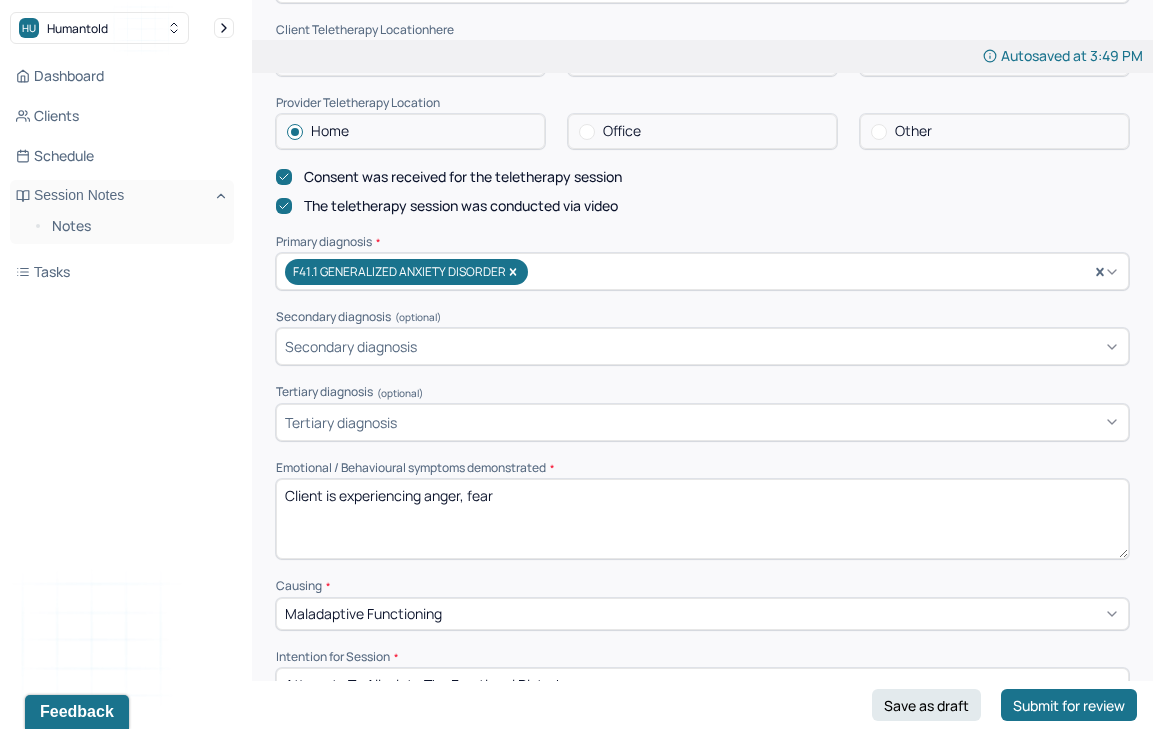 drag, startPoint x: 424, startPoint y: 485, endPoint x: 727, endPoint y: 515, distance: 304.48154 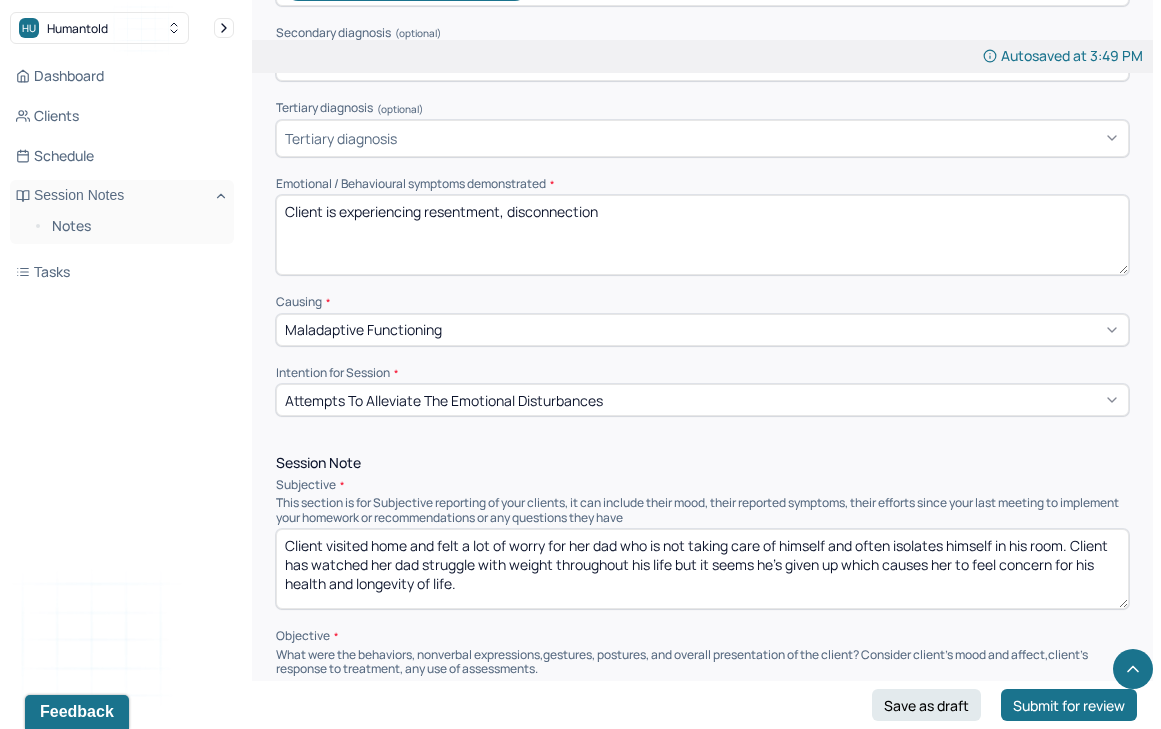scroll, scrollTop: 823, scrollLeft: 0, axis: vertical 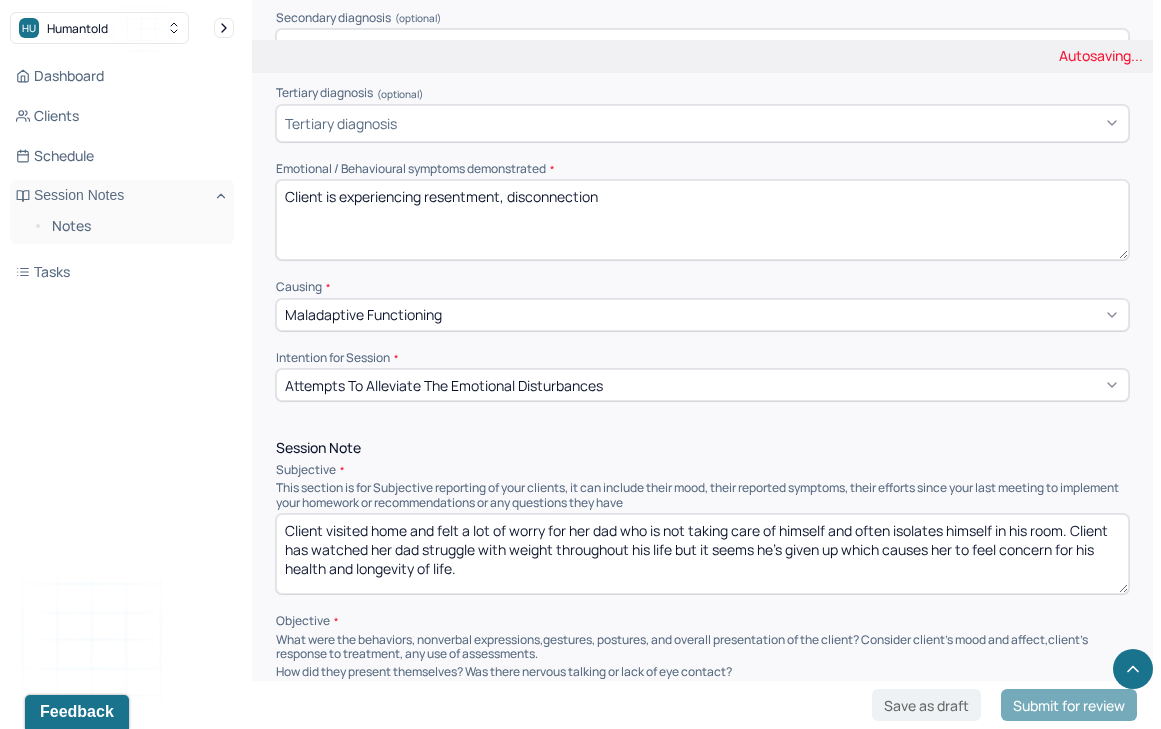 type on "Client is experiencing resentment, disconnection" 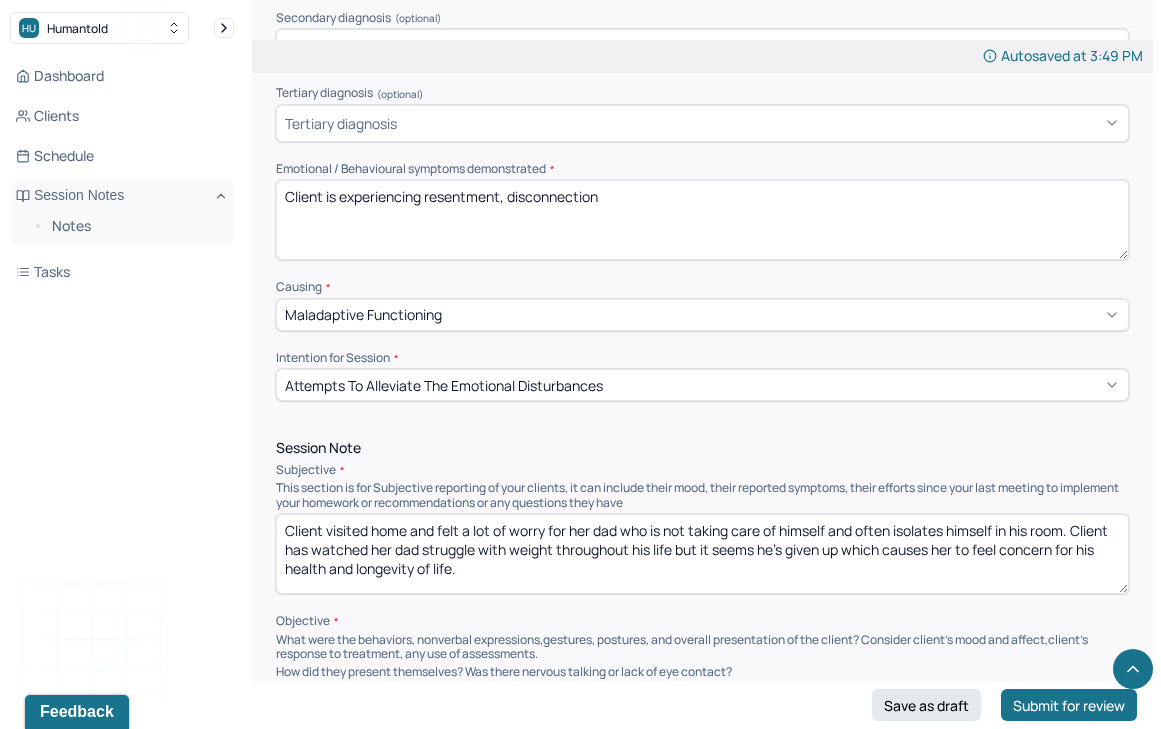 click on "Client visited home and felt a lot of worry for her dad who is not taking care of himself and often isolates himself in his room. Client has watched her dad struggle with weight throughout his life but it seems he's given up which causes her to feel concern for his health and longevity of life." at bounding box center (702, 554) 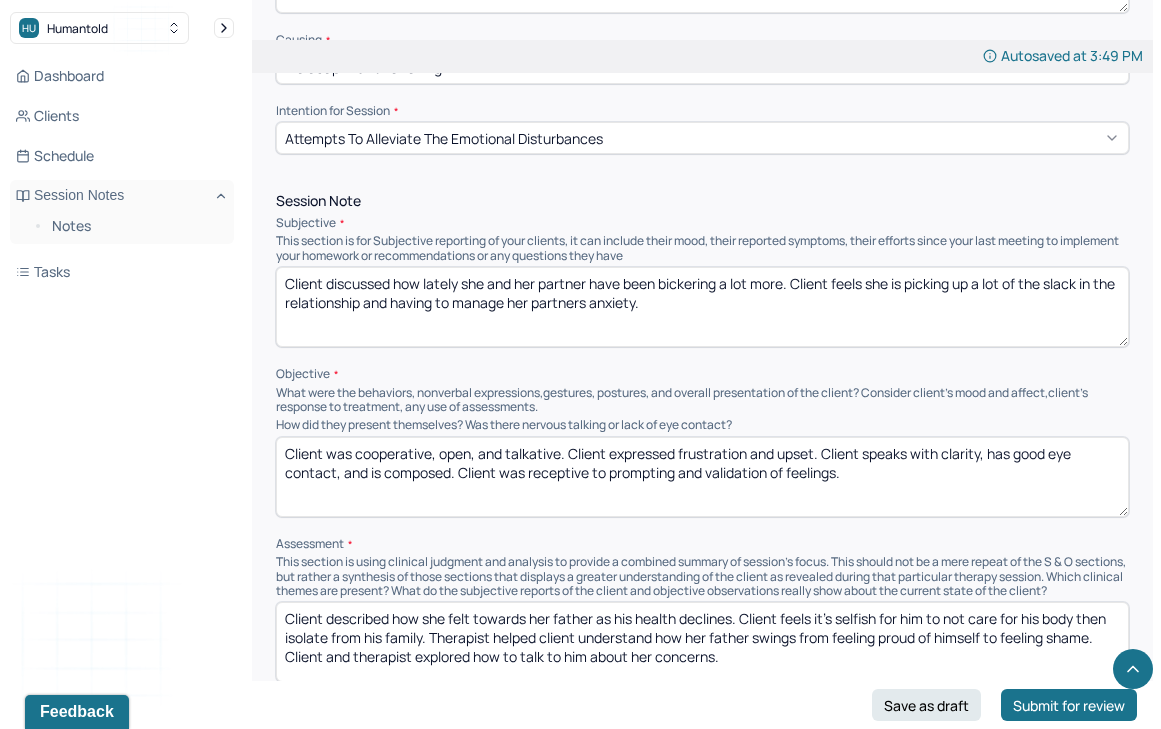 scroll, scrollTop: 1084, scrollLeft: 0, axis: vertical 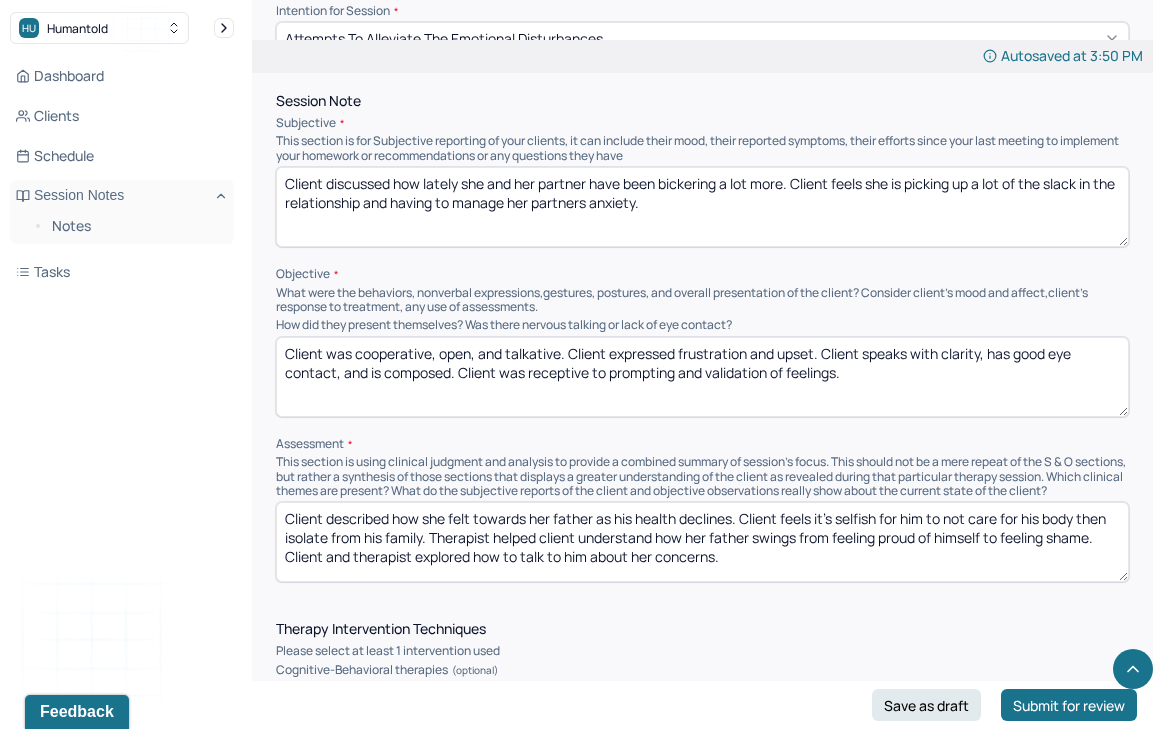 type on "Client discussed how lately she and her partner have been bickering a lot more. Client feels she is picking up a lot of the slack in the relationship and having to manage her partners anxiety." 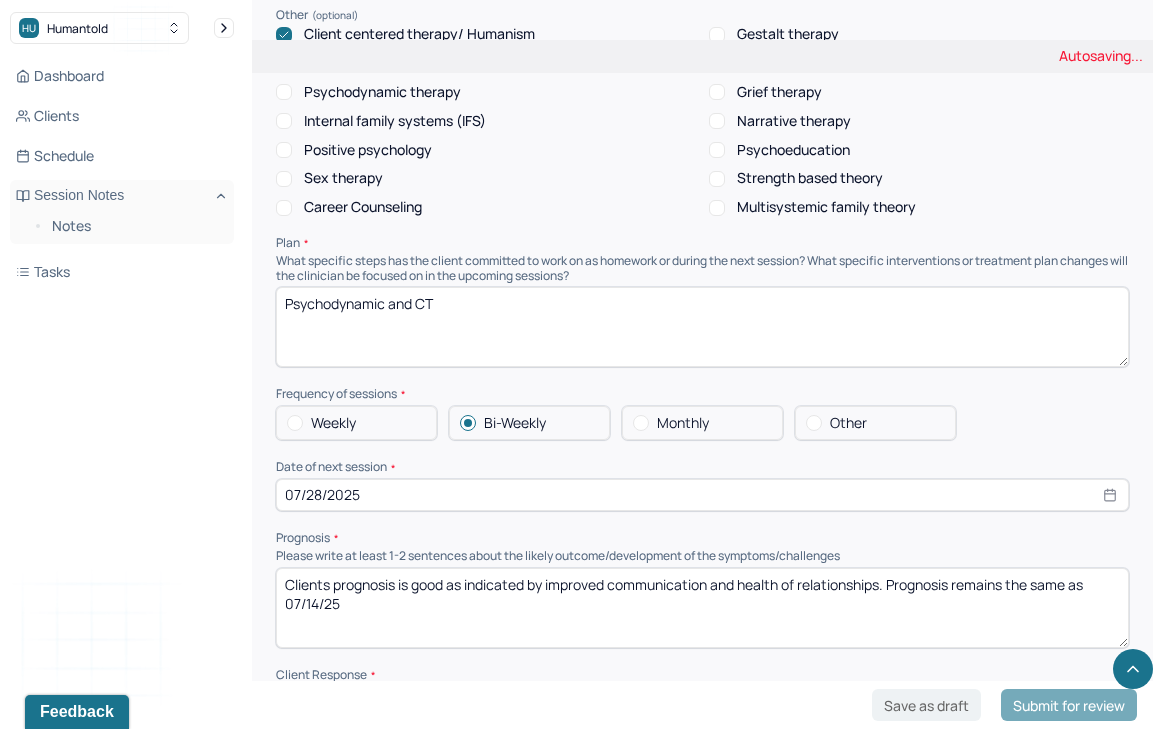 scroll, scrollTop: 2103, scrollLeft: 0, axis: vertical 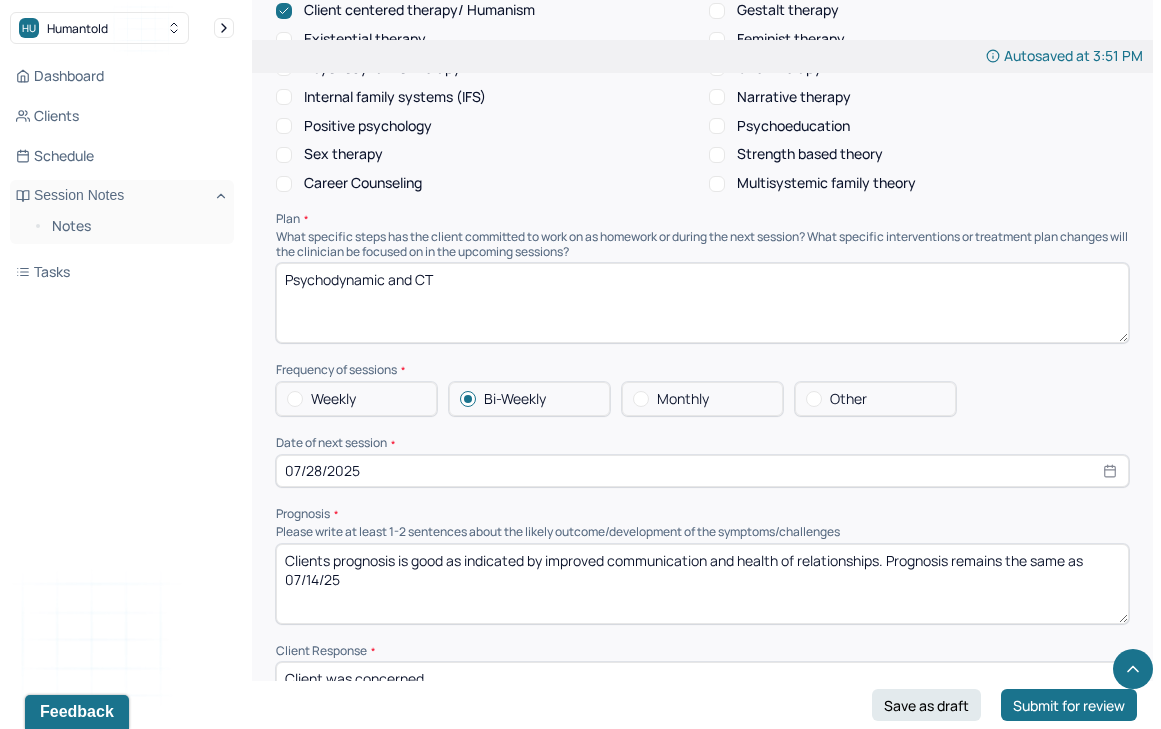 type on "Client discussed a shift that's occurred lately in her relationship in which she feels there is an imbalance and general disconnection. Client says her partner's stress and anxiety are taking up a lot of space in the relationship and she feels responsible for managing it with/for him. Therapist validated client feelings and offered insight into how to communicate these needs." 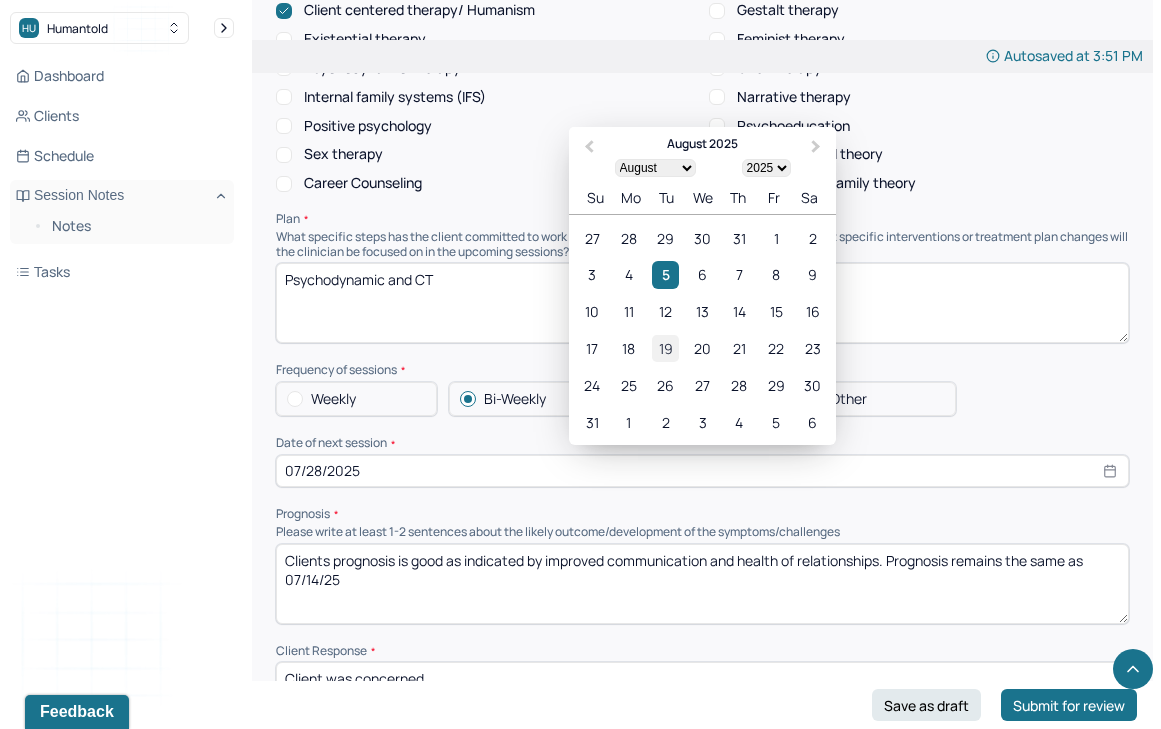 click on "19" at bounding box center (665, 348) 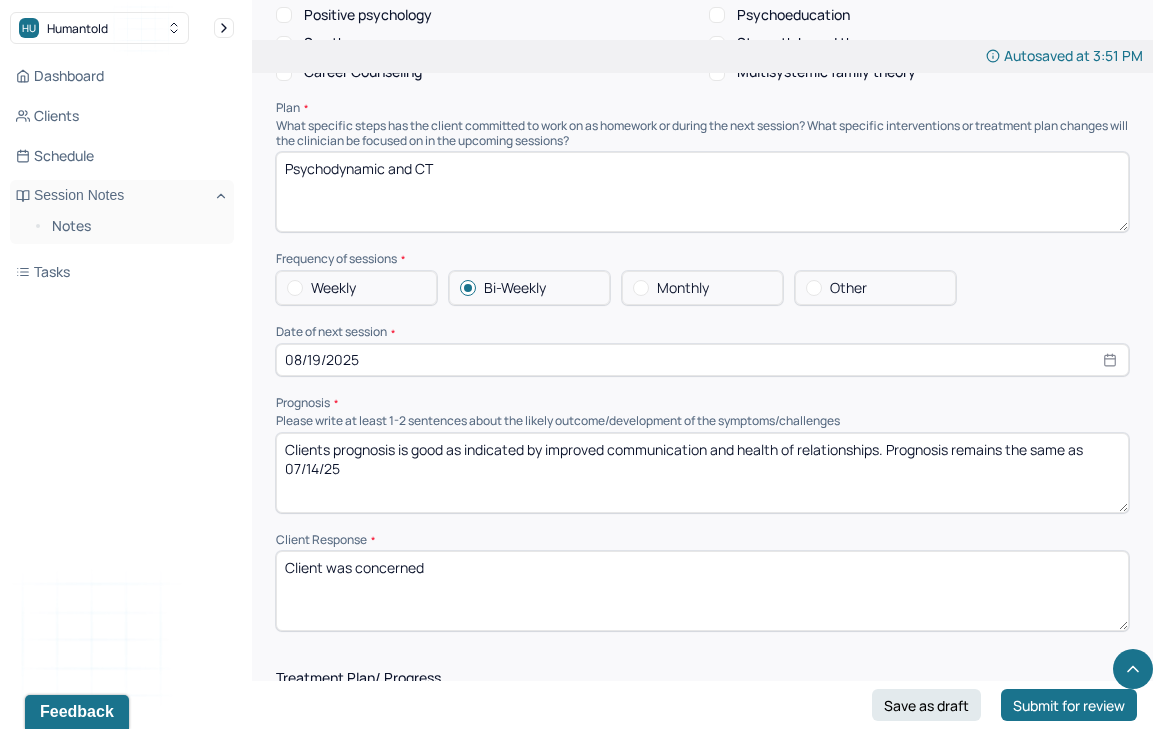 scroll, scrollTop: 2214, scrollLeft: 0, axis: vertical 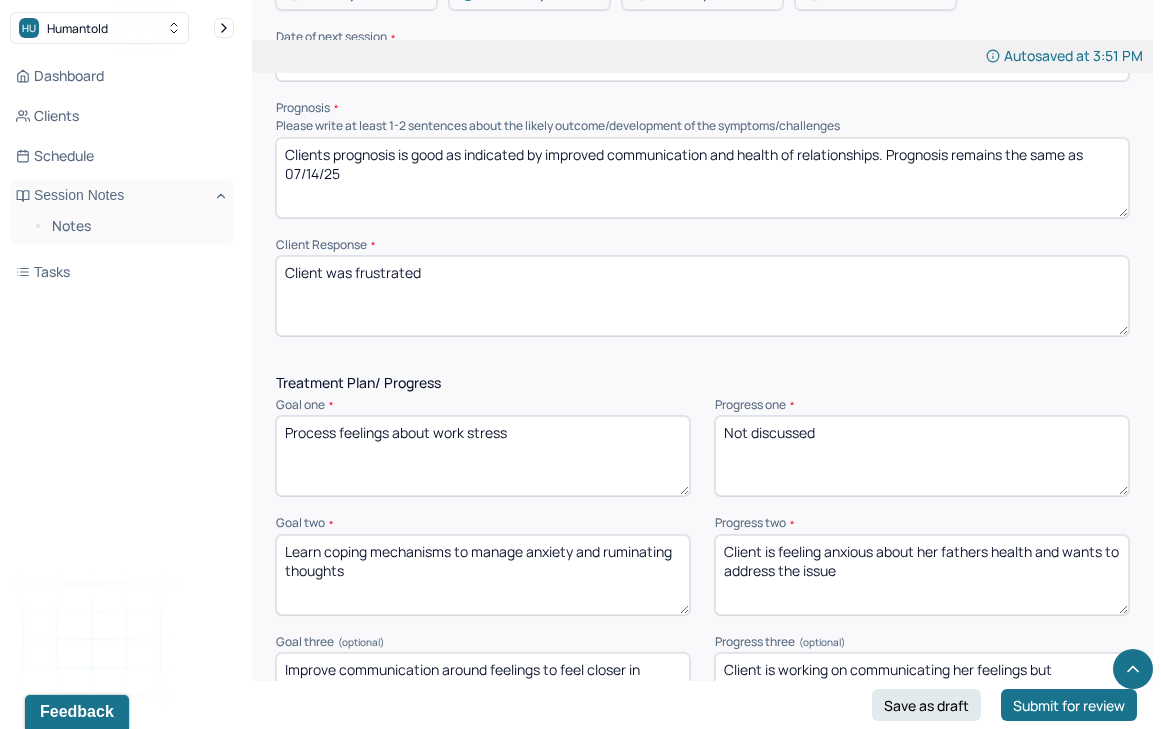 type on "Client was frustrated" 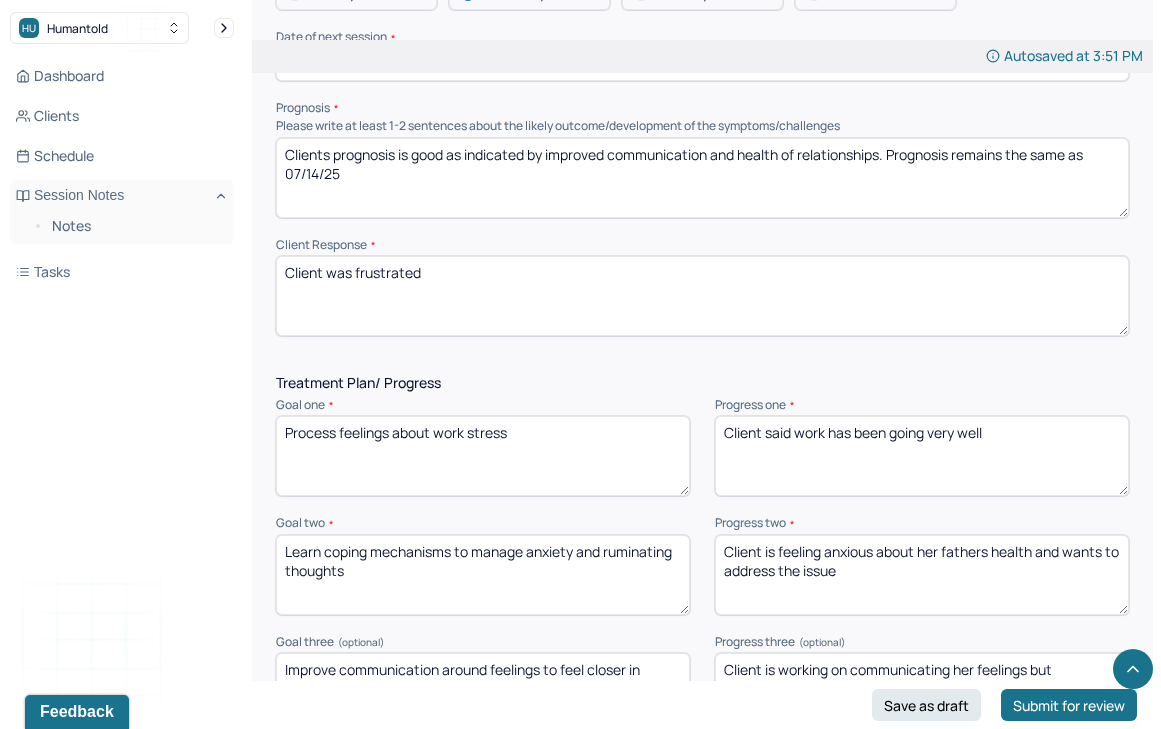 type on "Client said work has been going very well" 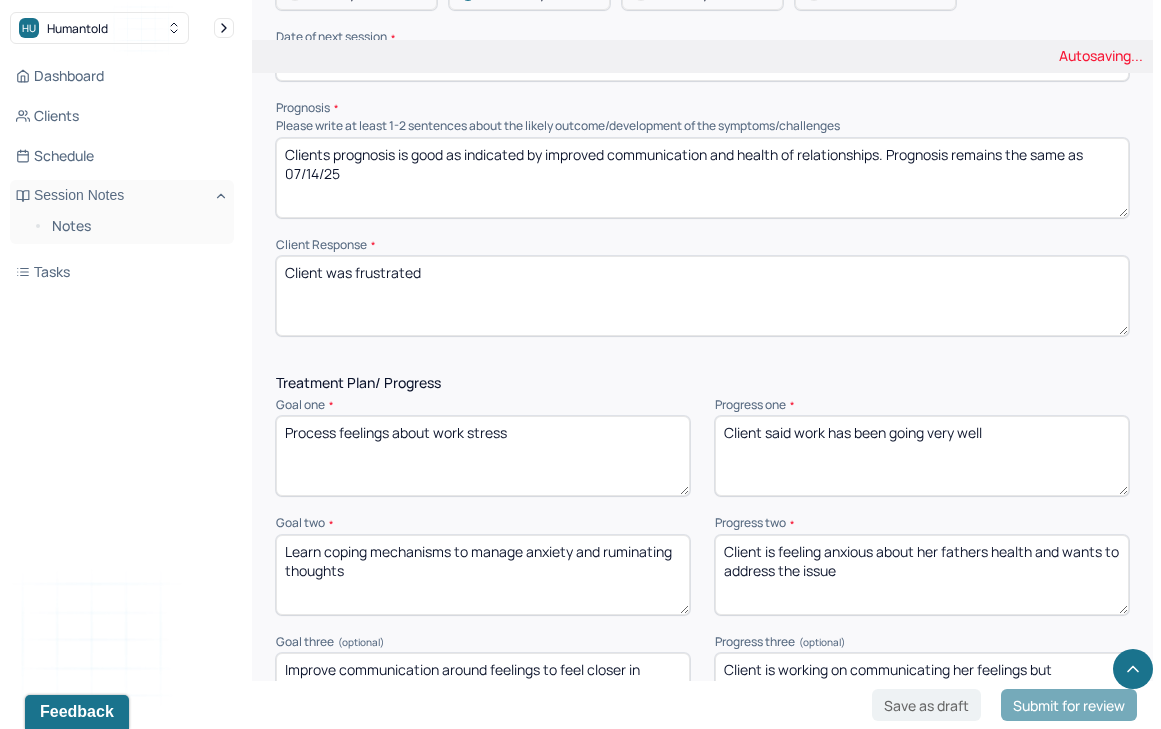 click on "Client is feeling anxious about her fathers health and wants to address the issue" at bounding box center (922, 575) 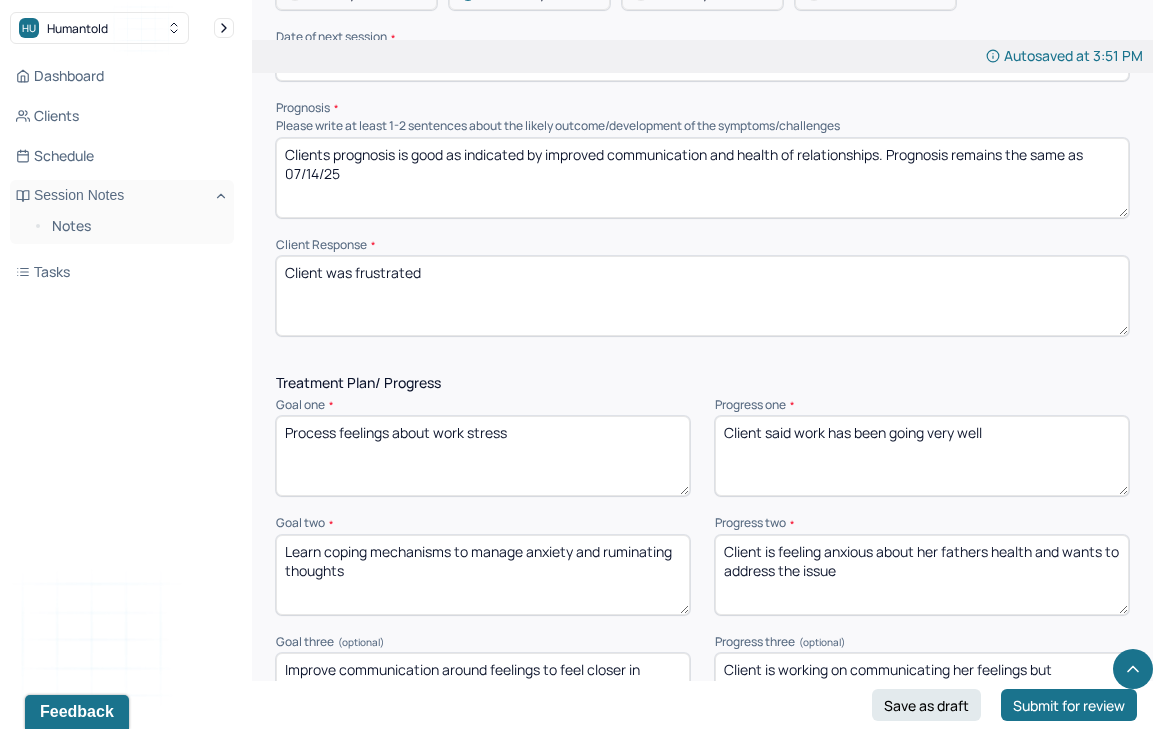 click on "Client is feeling anxious about her fathers health and wants to address the issue" at bounding box center [922, 575] 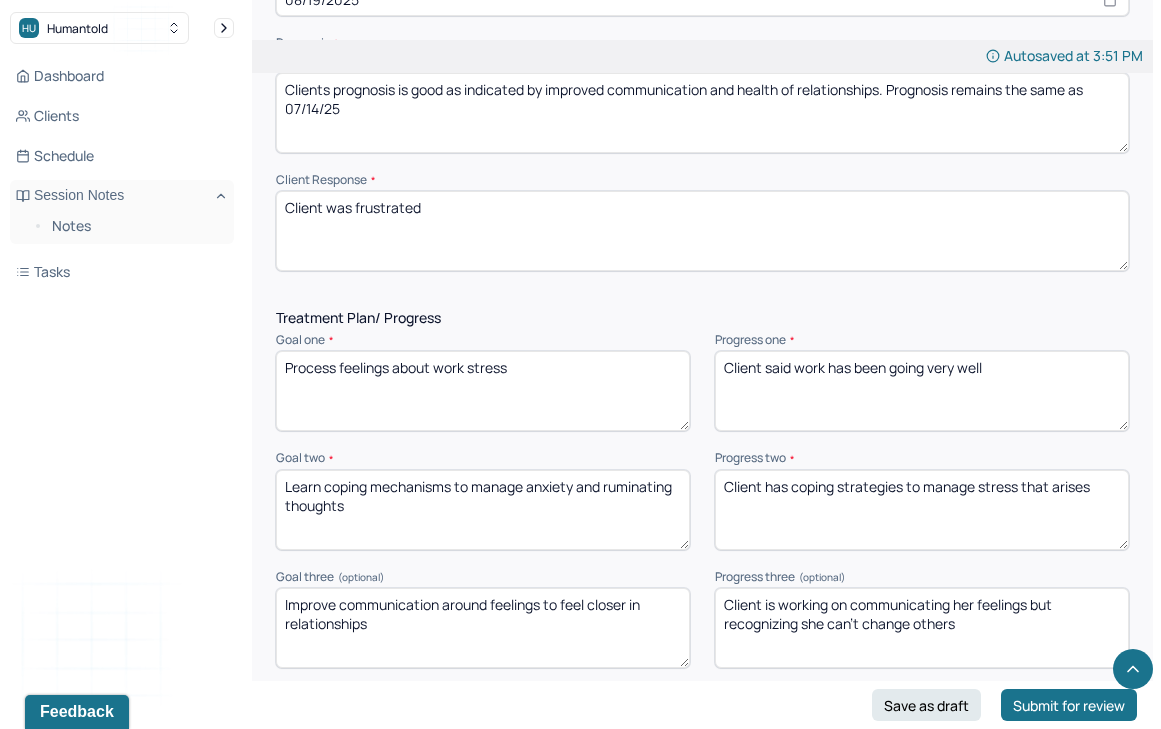 type on "Client has coping strategies to manage stress that arises" 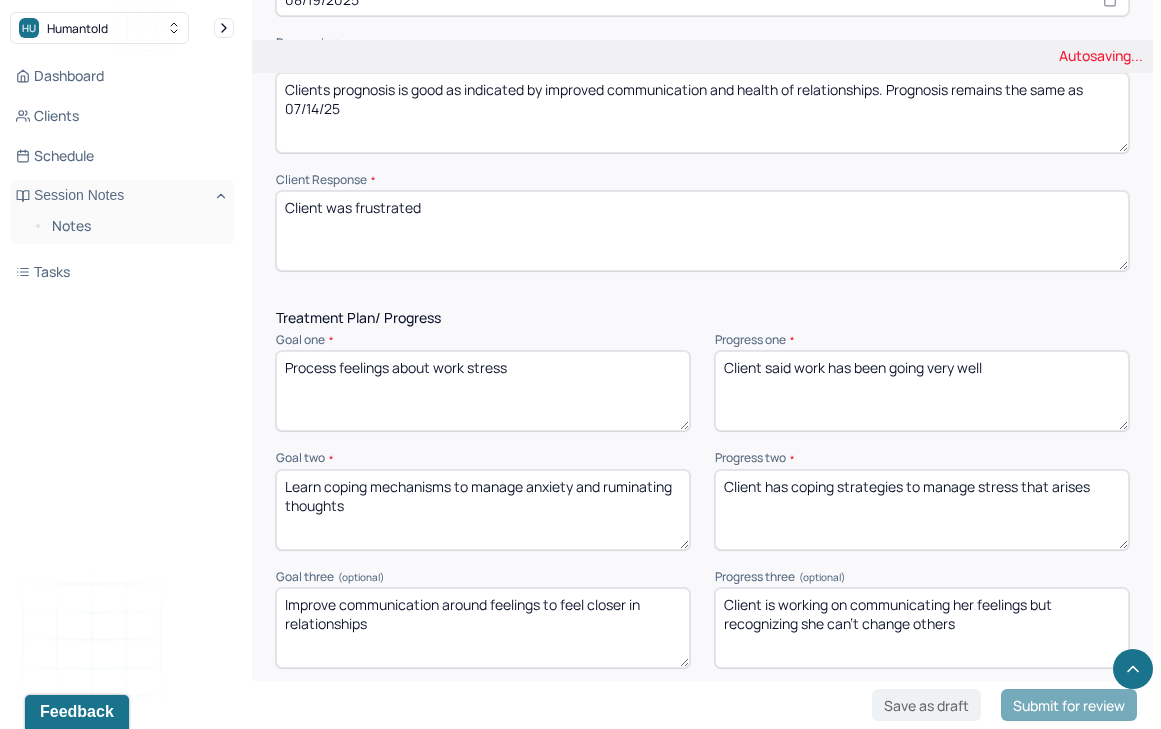 click on "Client is working on communicating her feelings but recognizing she can't change others" at bounding box center (922, 628) 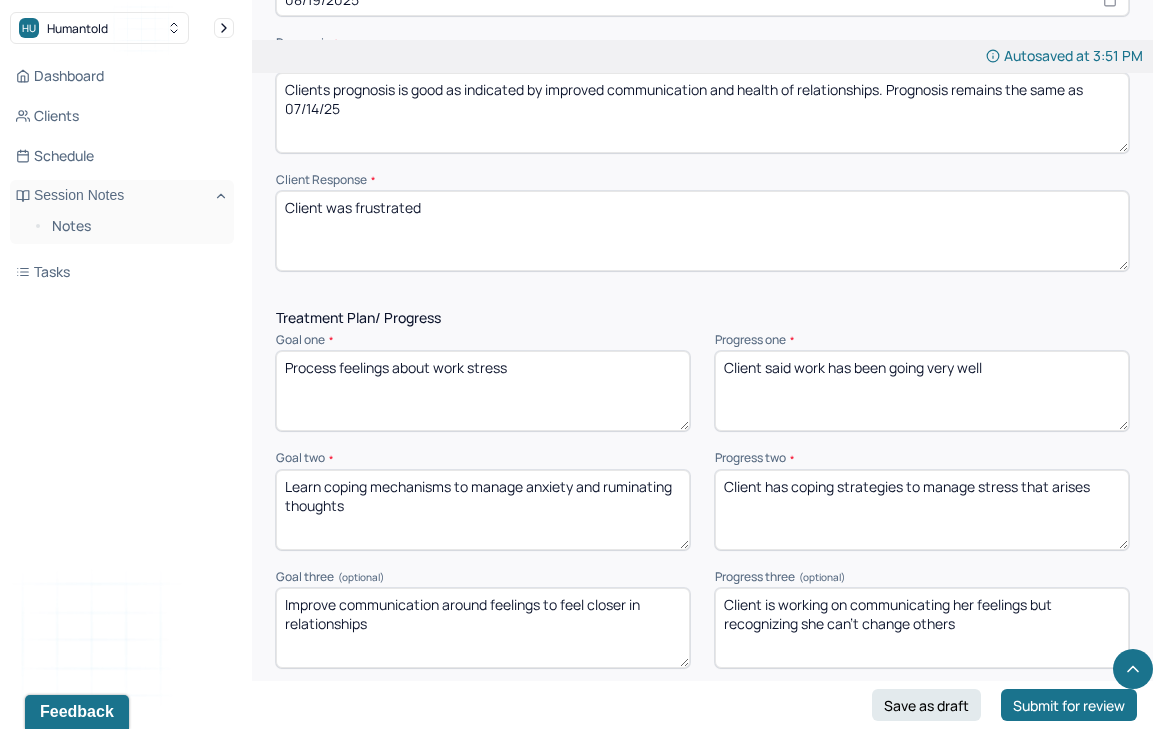 click on "Client is working on communicating her feelings but recognizing she can't change others" at bounding box center [922, 628] 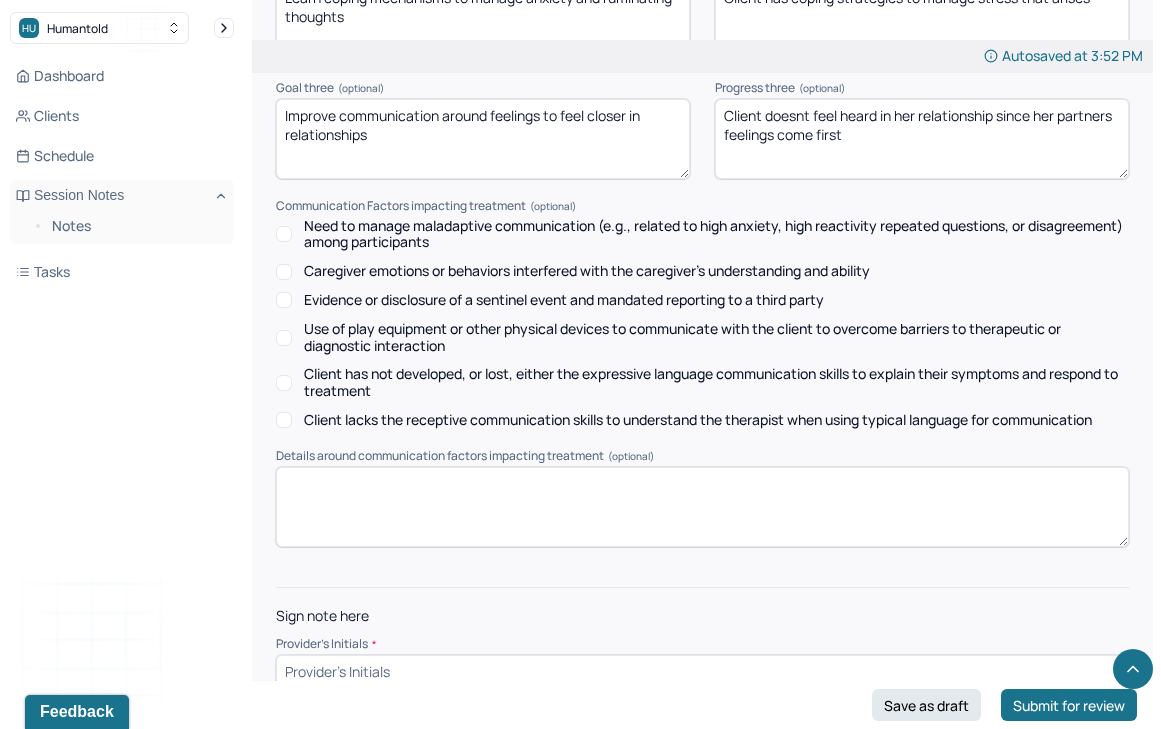 scroll, scrollTop: 3062, scrollLeft: 0, axis: vertical 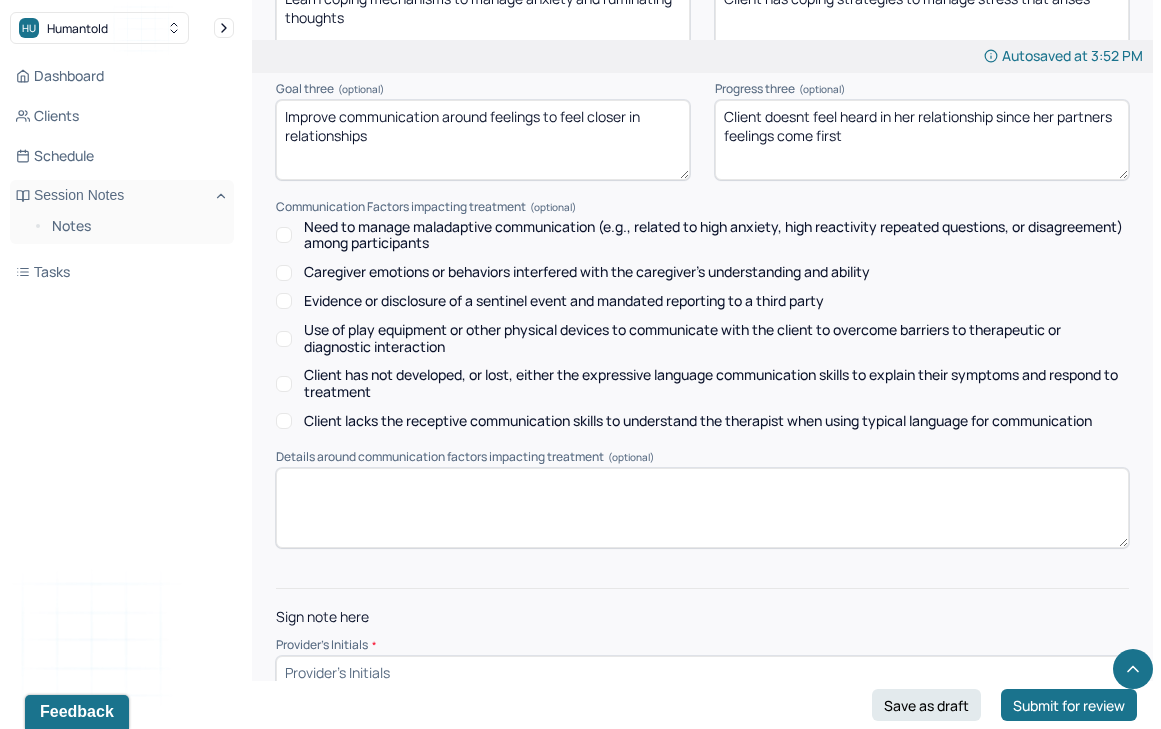 type on "Client doesnt feel heard in her relationship since her partners feelings come first" 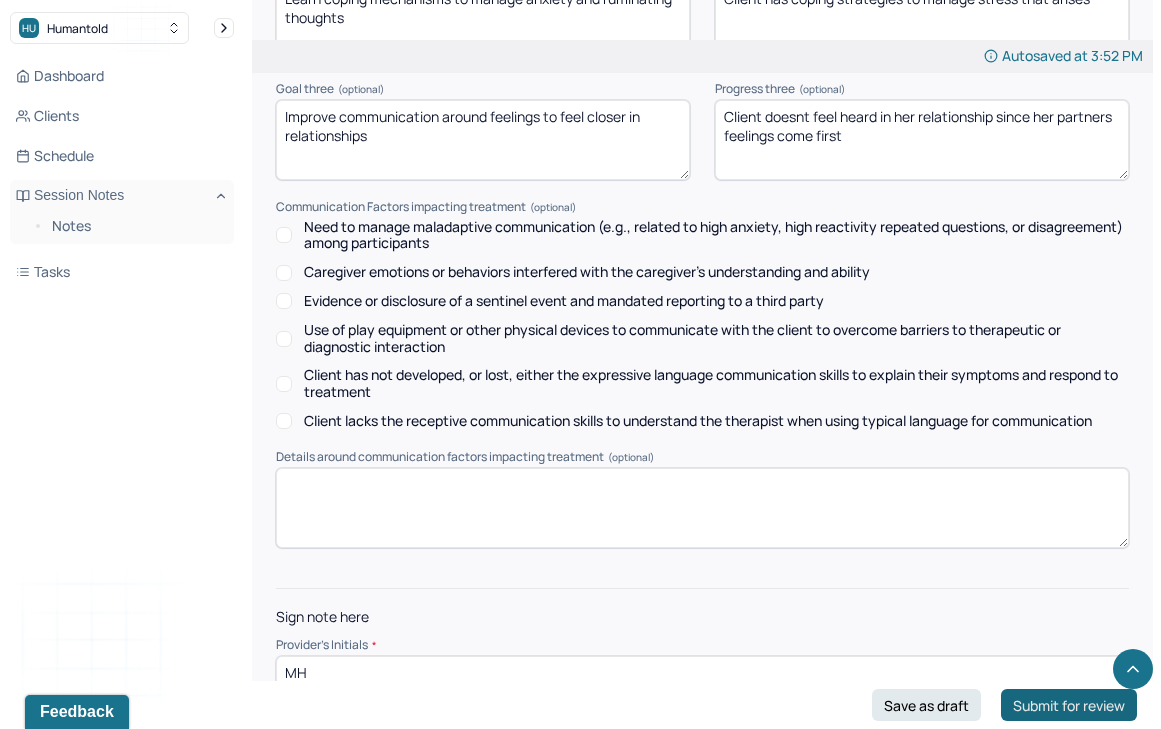 type on "MH" 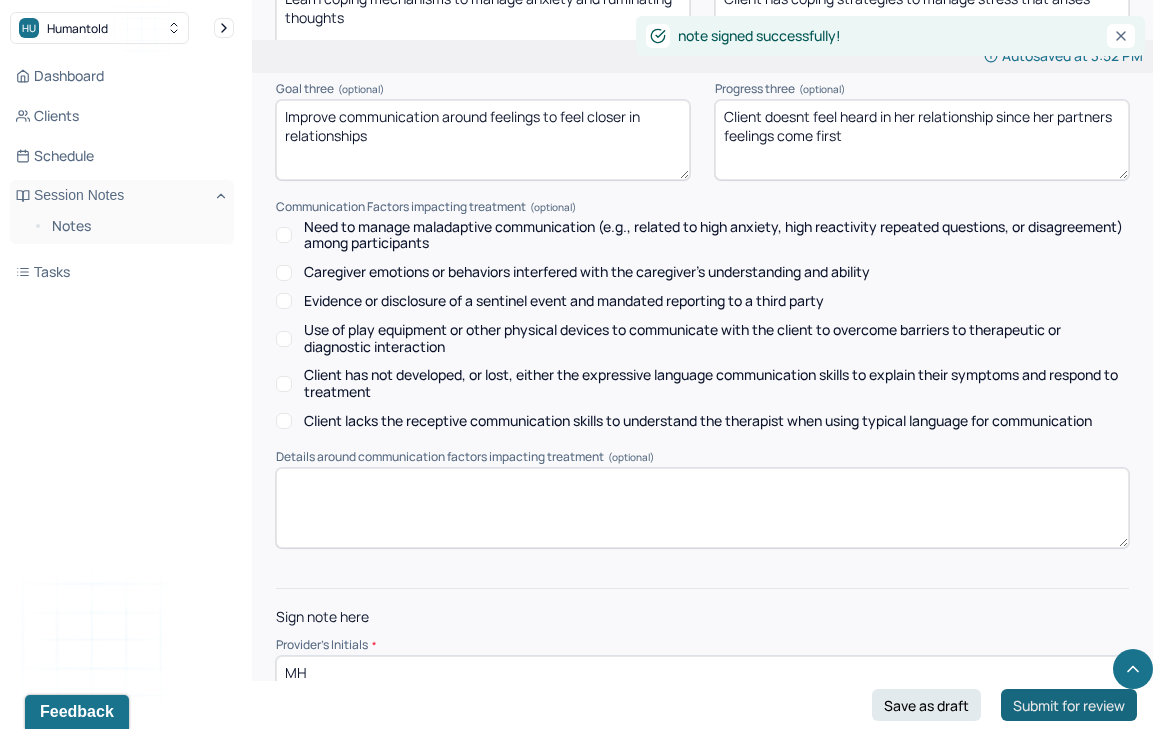 scroll, scrollTop: 0, scrollLeft: 0, axis: both 